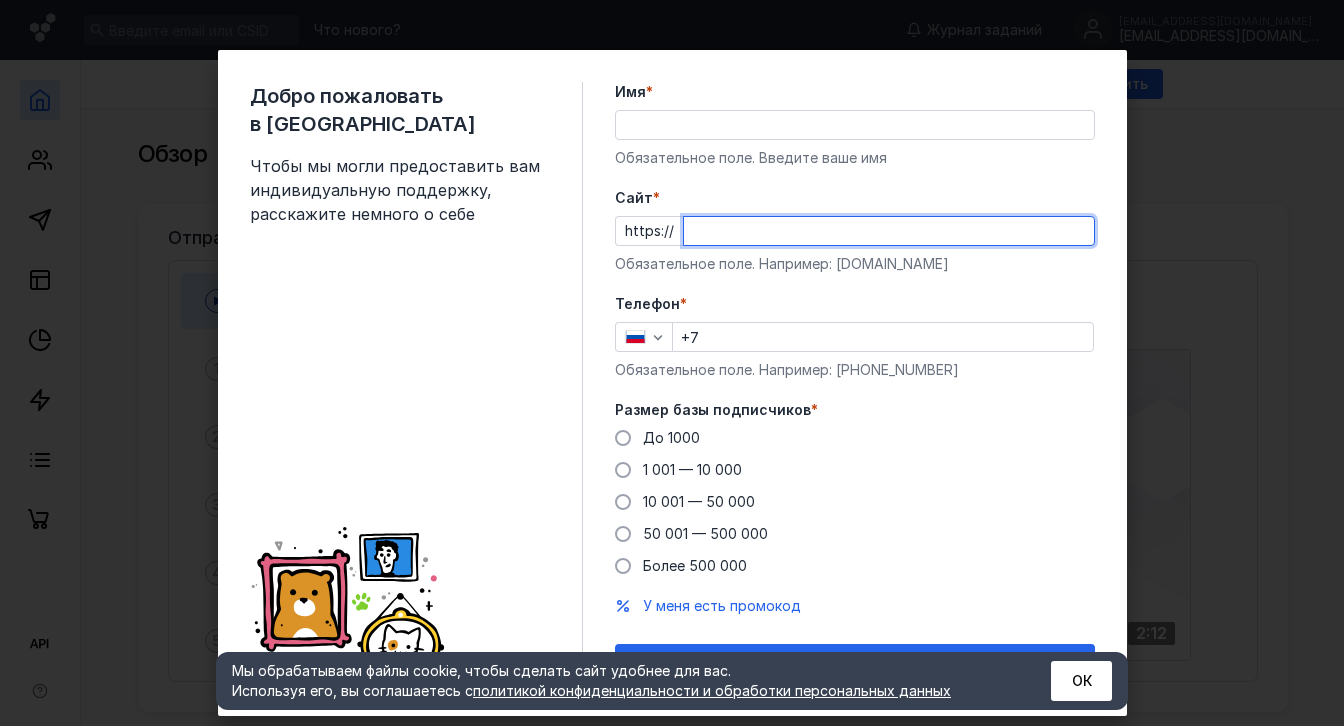 scroll, scrollTop: 0, scrollLeft: 0, axis: both 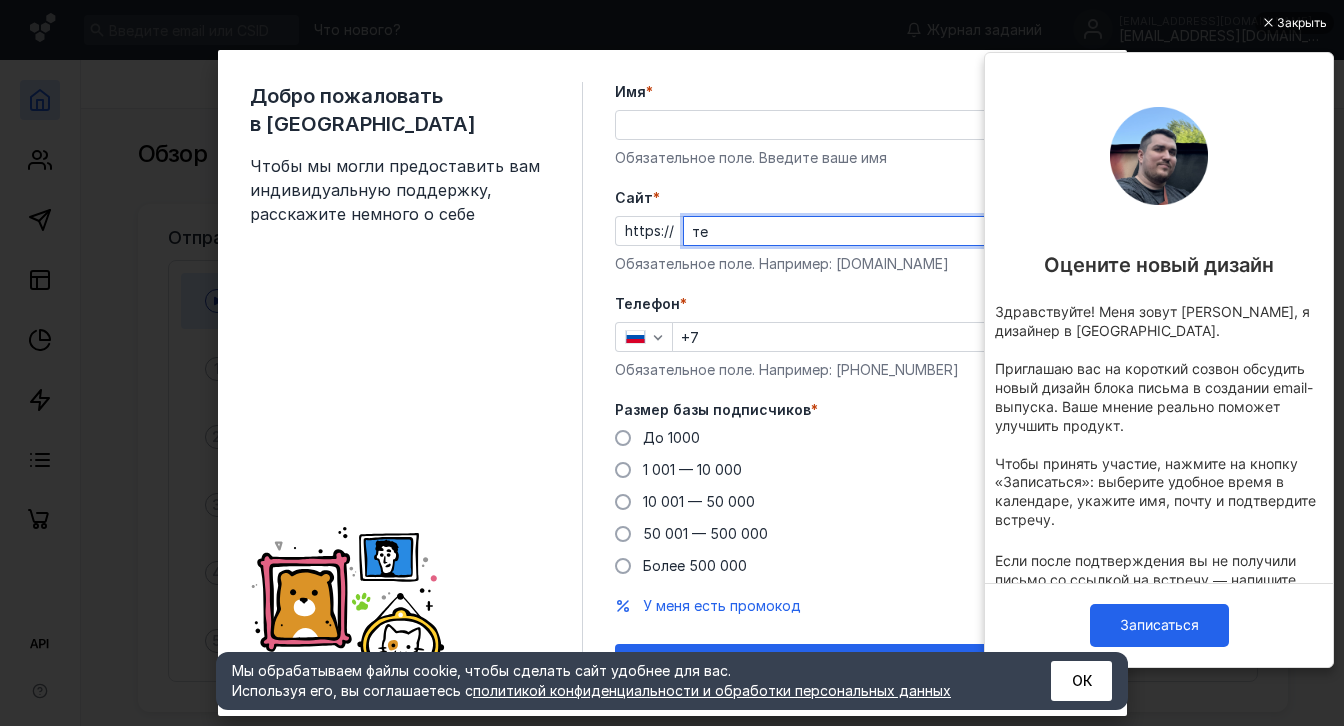 type on "т" 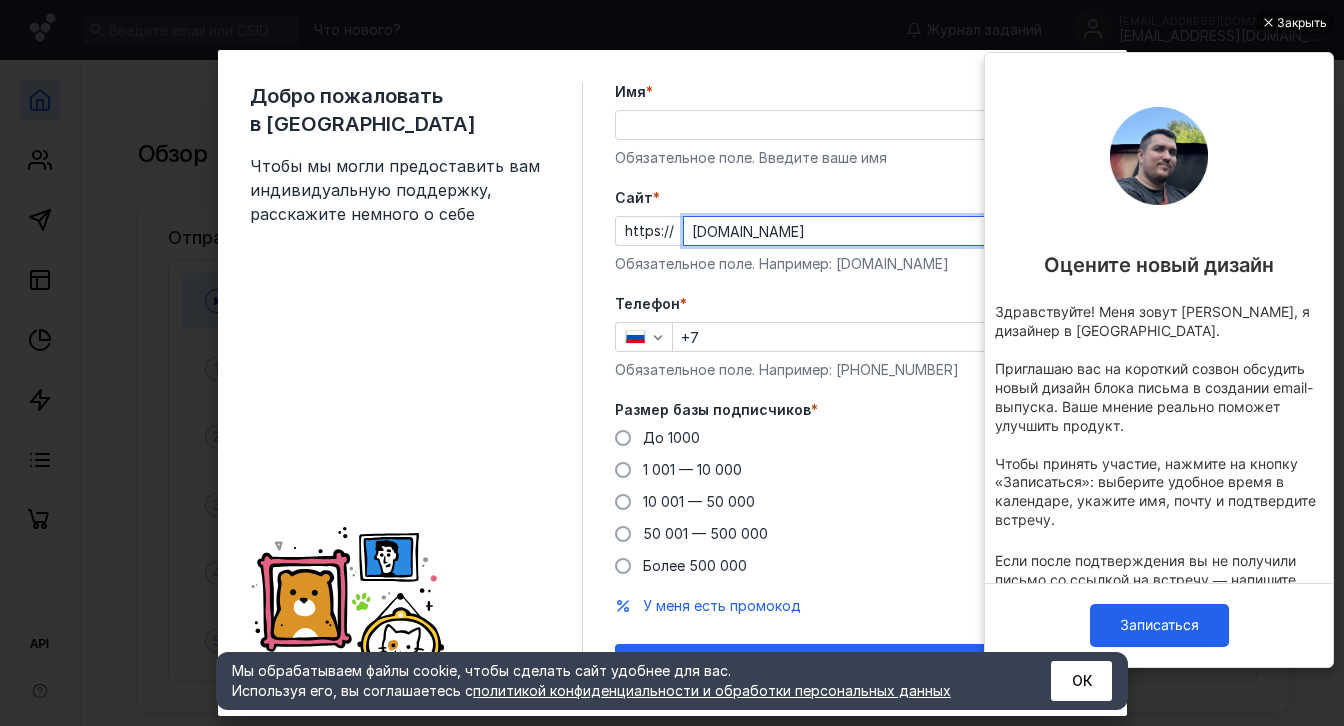 type on "[DOMAIN_NAME]" 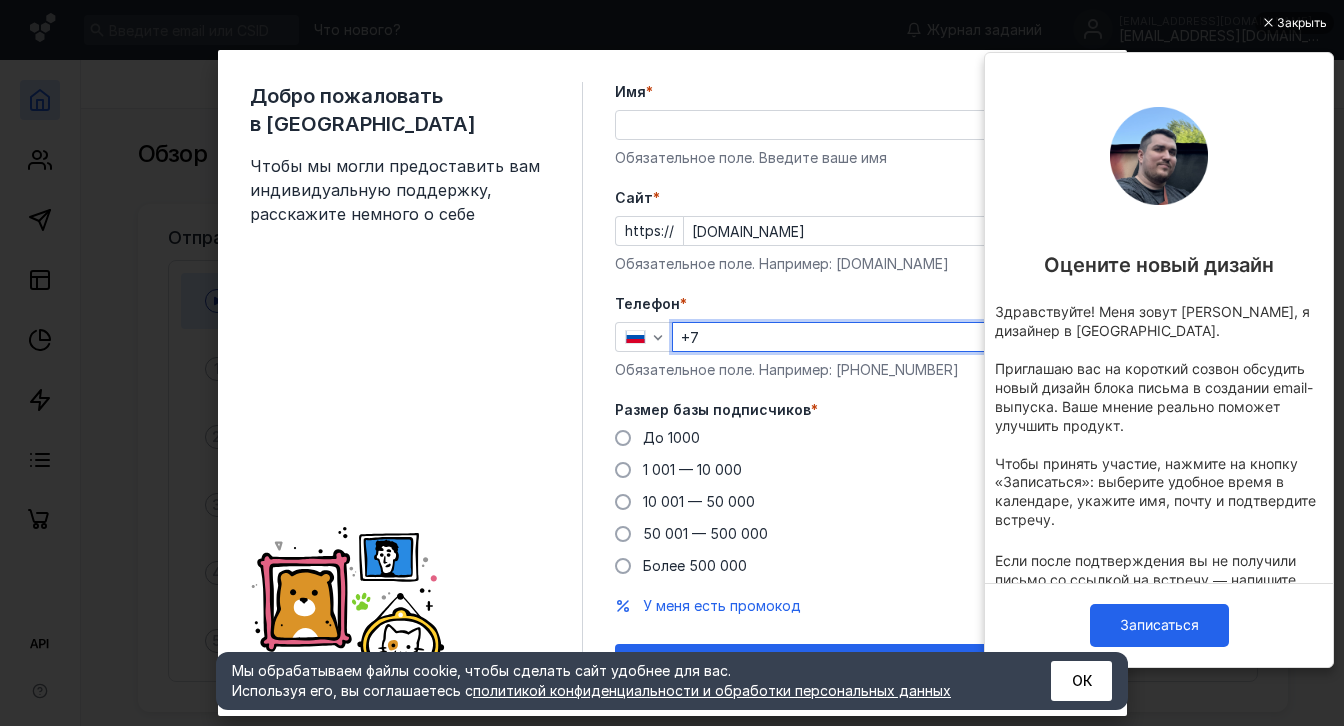click on "+7" at bounding box center [883, 337] 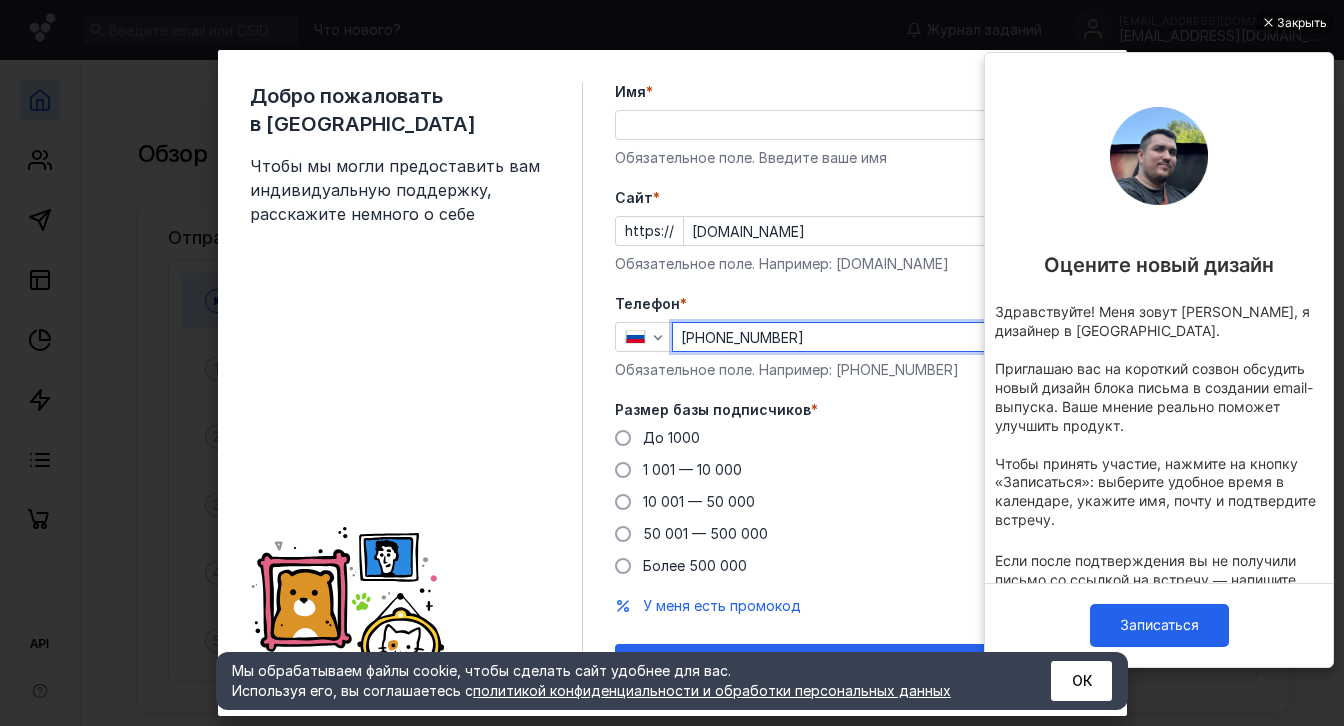 type on "[PERSON_NAME]" 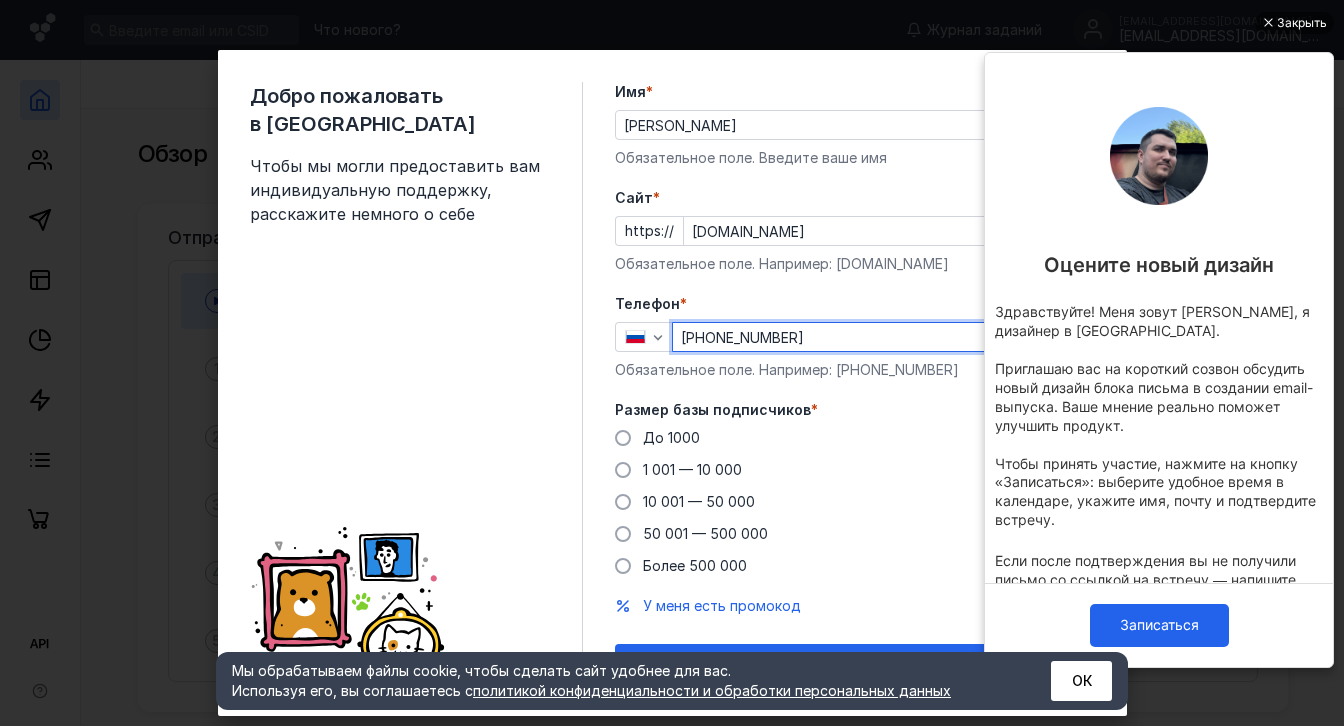 click on "Добро пожаловать в Sendsay Чтобы мы могли предоставить вам индивидуальную поддержку, расскажите немного о себе" at bounding box center [416, 383] 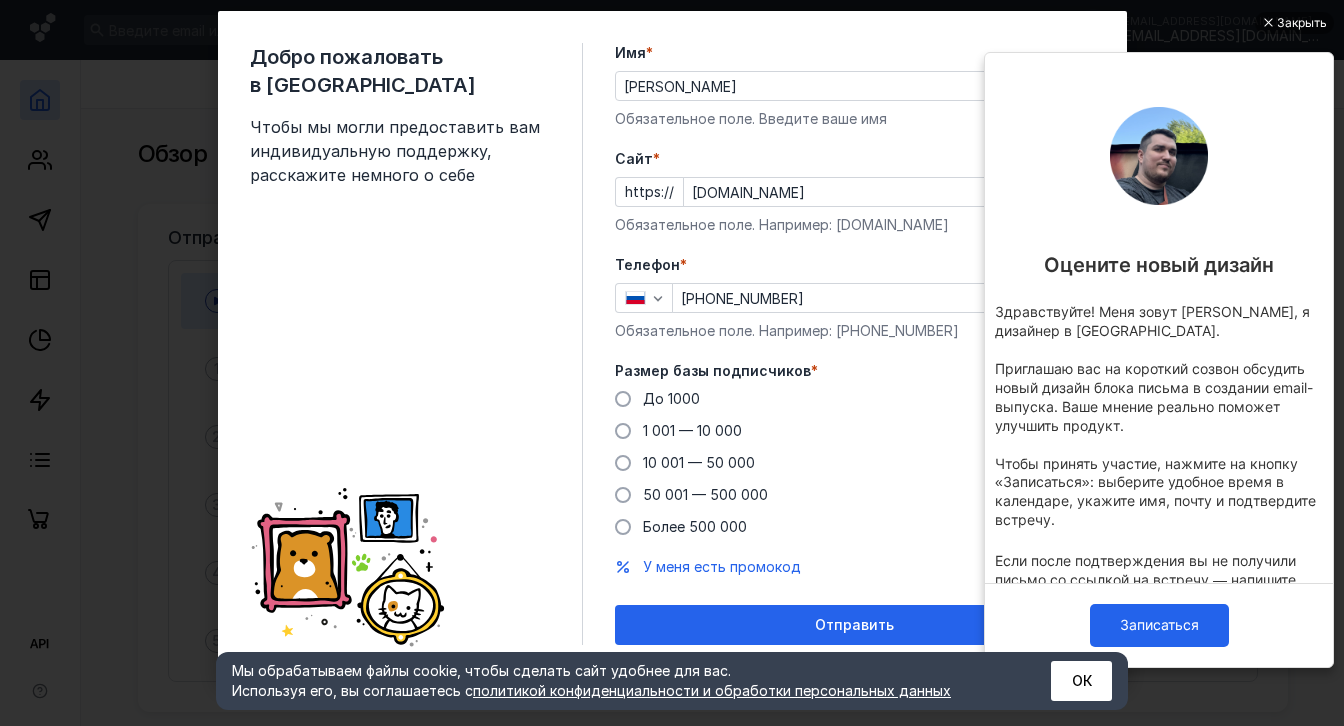 scroll, scrollTop: 40, scrollLeft: 0, axis: vertical 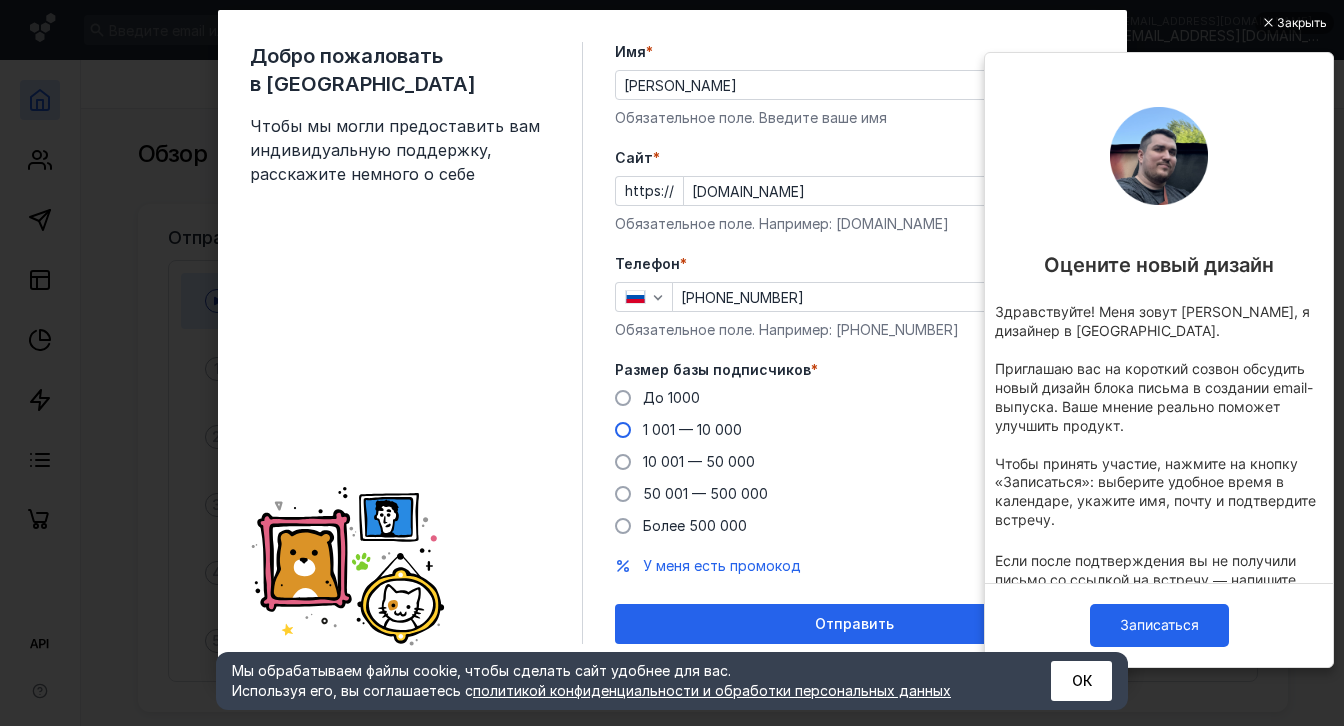 click at bounding box center [623, 430] 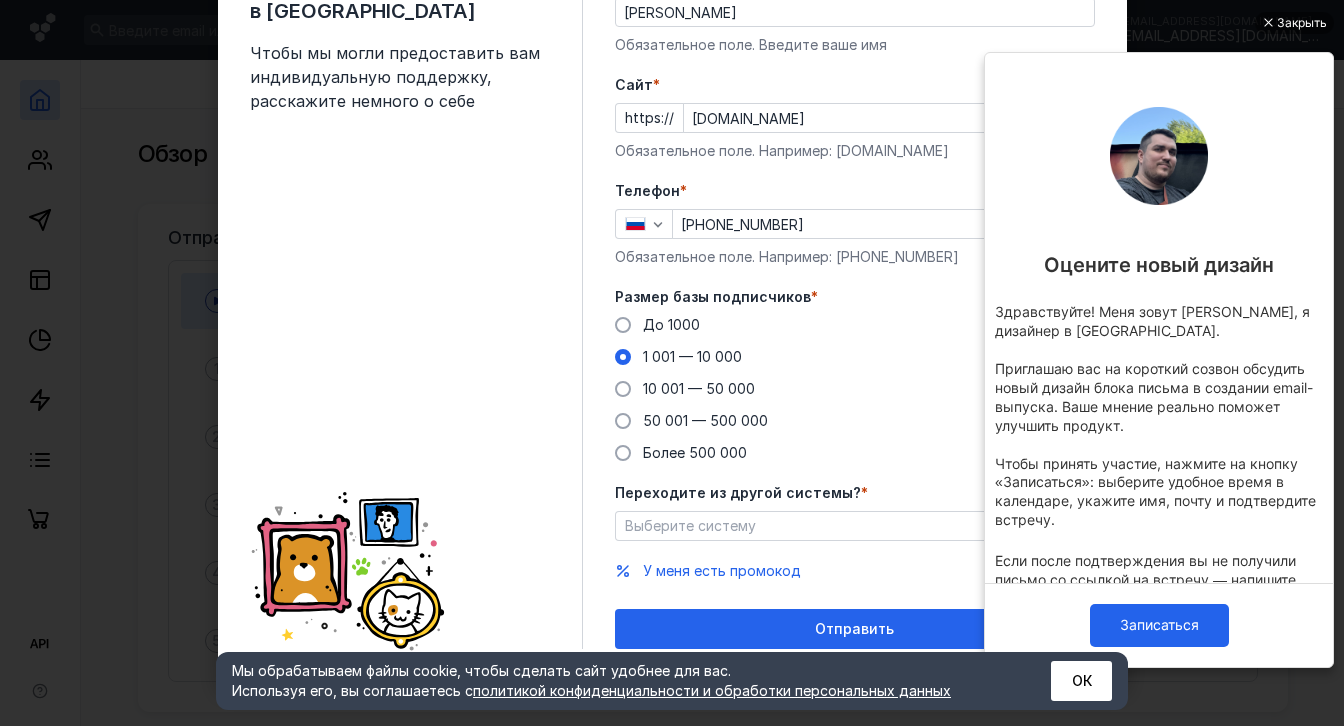 scroll, scrollTop: 117, scrollLeft: 0, axis: vertical 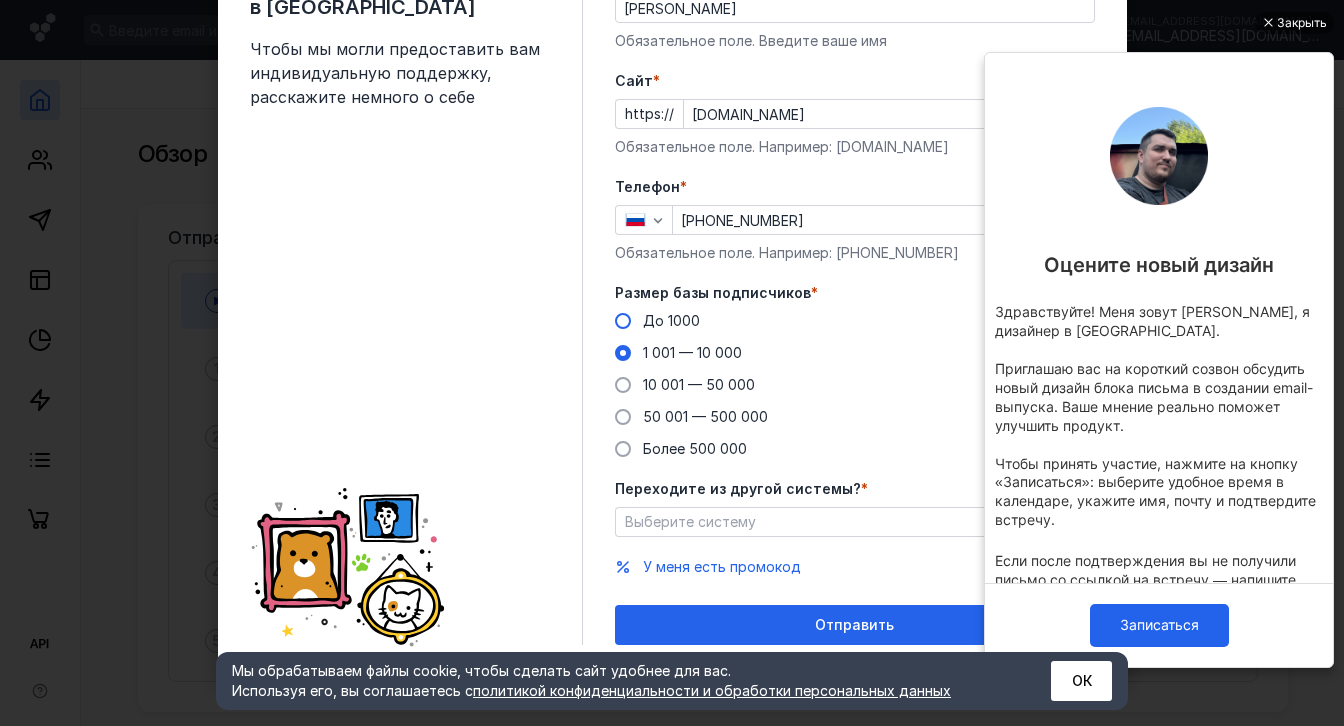 click at bounding box center [623, 321] 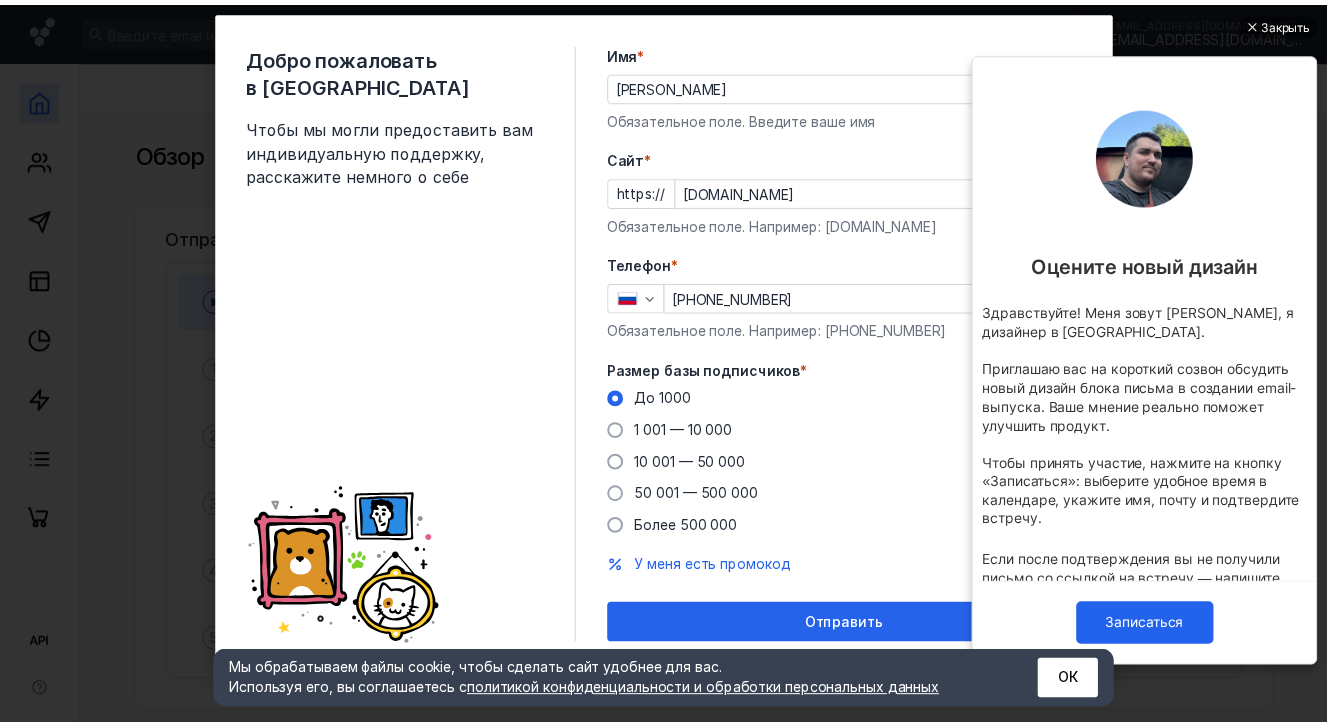 scroll, scrollTop: 40, scrollLeft: 0, axis: vertical 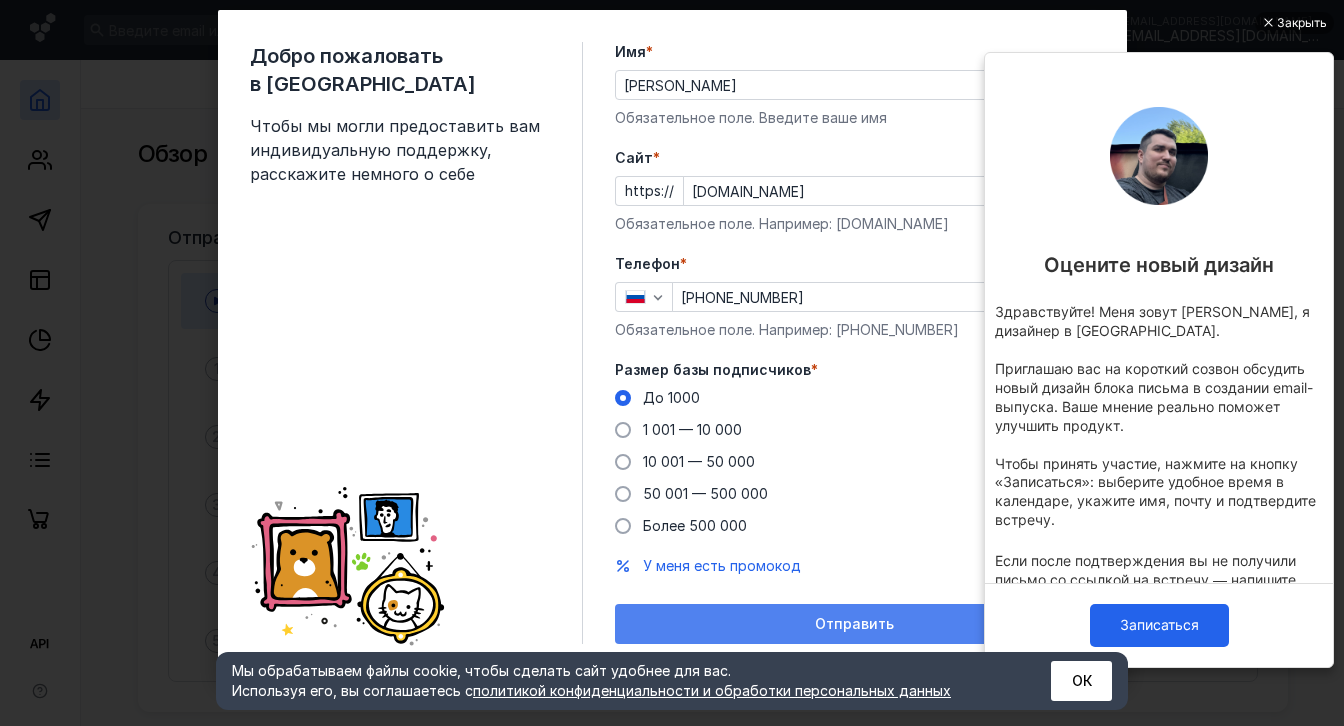 click on "Отправить" at bounding box center [854, 624] 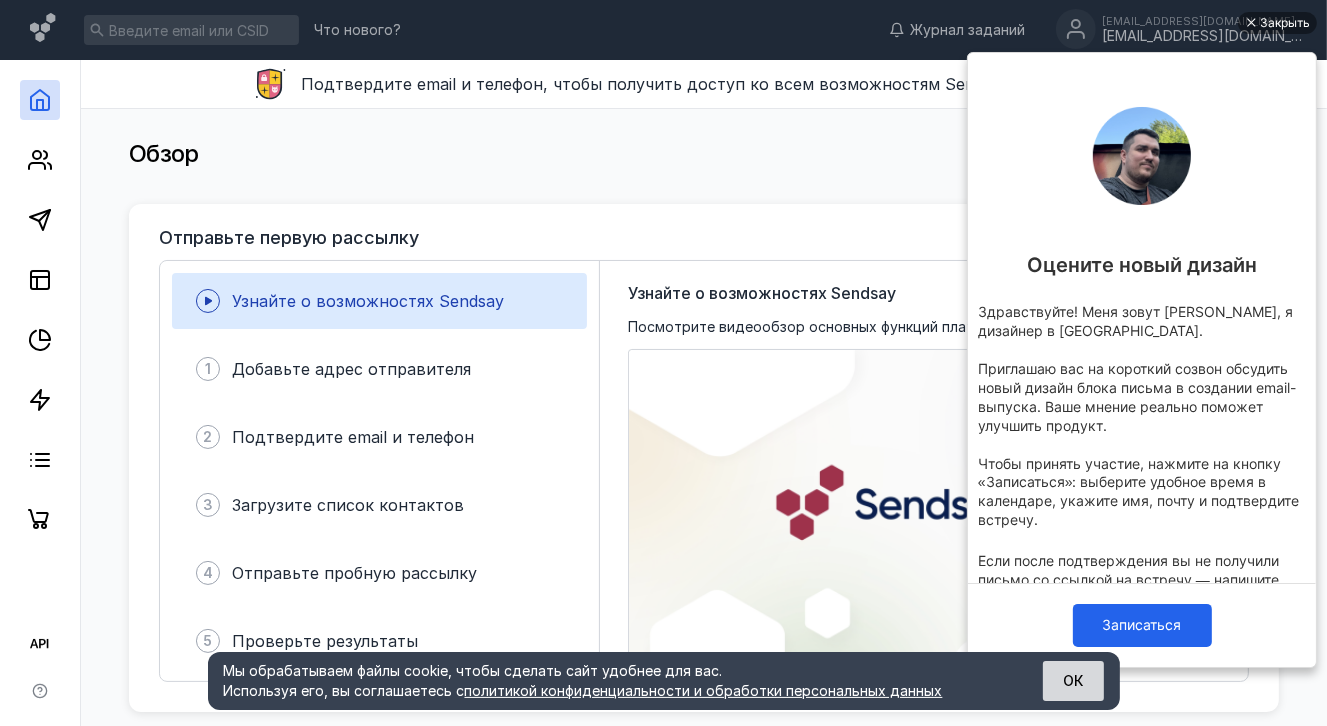 click on "ОК" at bounding box center [1073, 681] 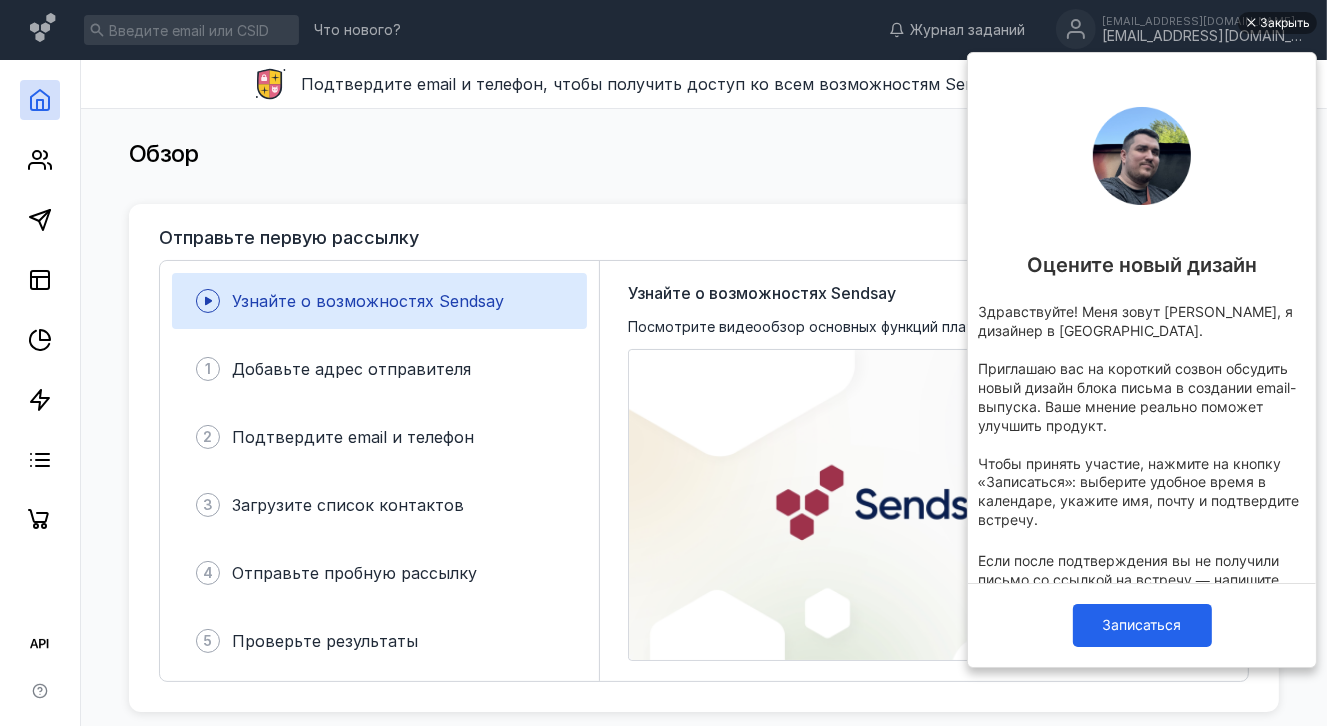 click on "Отправьте первую рассылку Узнайте о возможностях Sendsay 1 Добавьте адрес отправителя 2 Подтвердите email и телефон 3 Загрузите список контактов 4 Отправьте пробную рассылку 5 Проверьте результаты Узнайте о возможностях Sendsay Посмотрите видеообзор основных функций платформы: Ваш браузер не поддерживает воспроизведение видео. Пожалуйста, обновите ваш браузер 2:12" at bounding box center [704, 458] 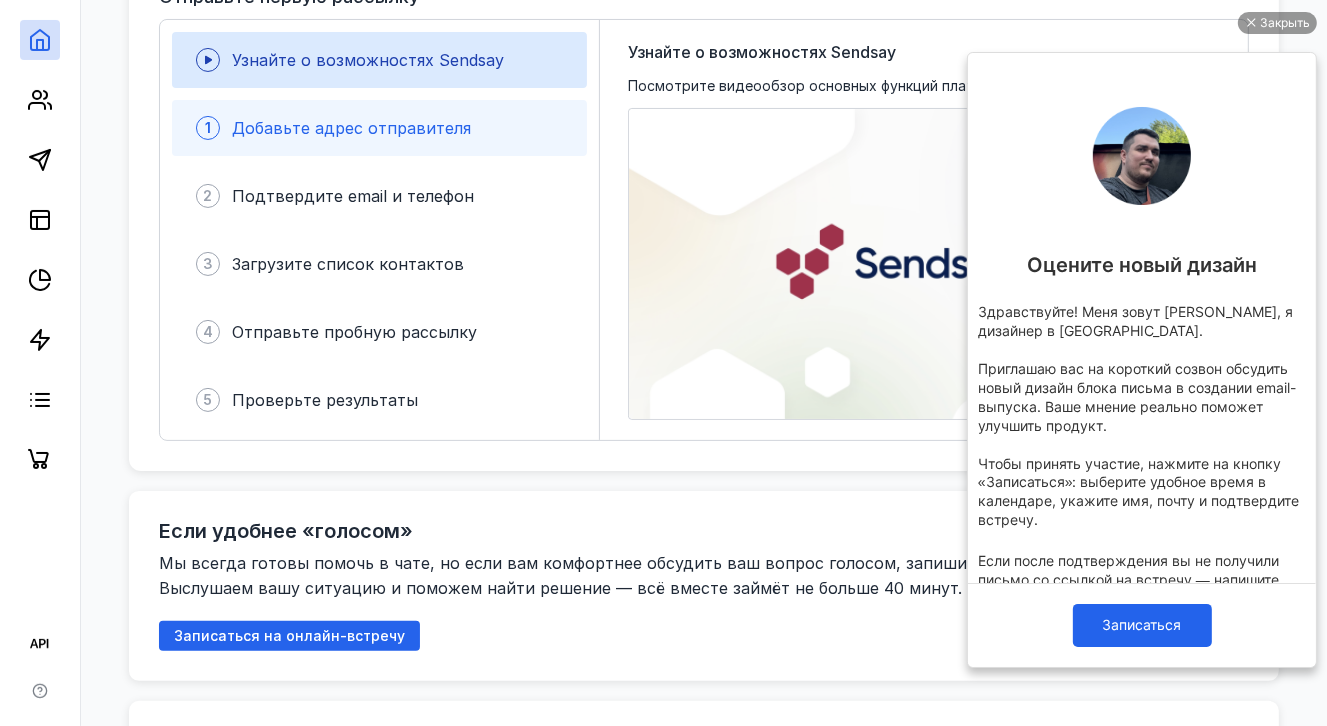 scroll, scrollTop: 0, scrollLeft: 0, axis: both 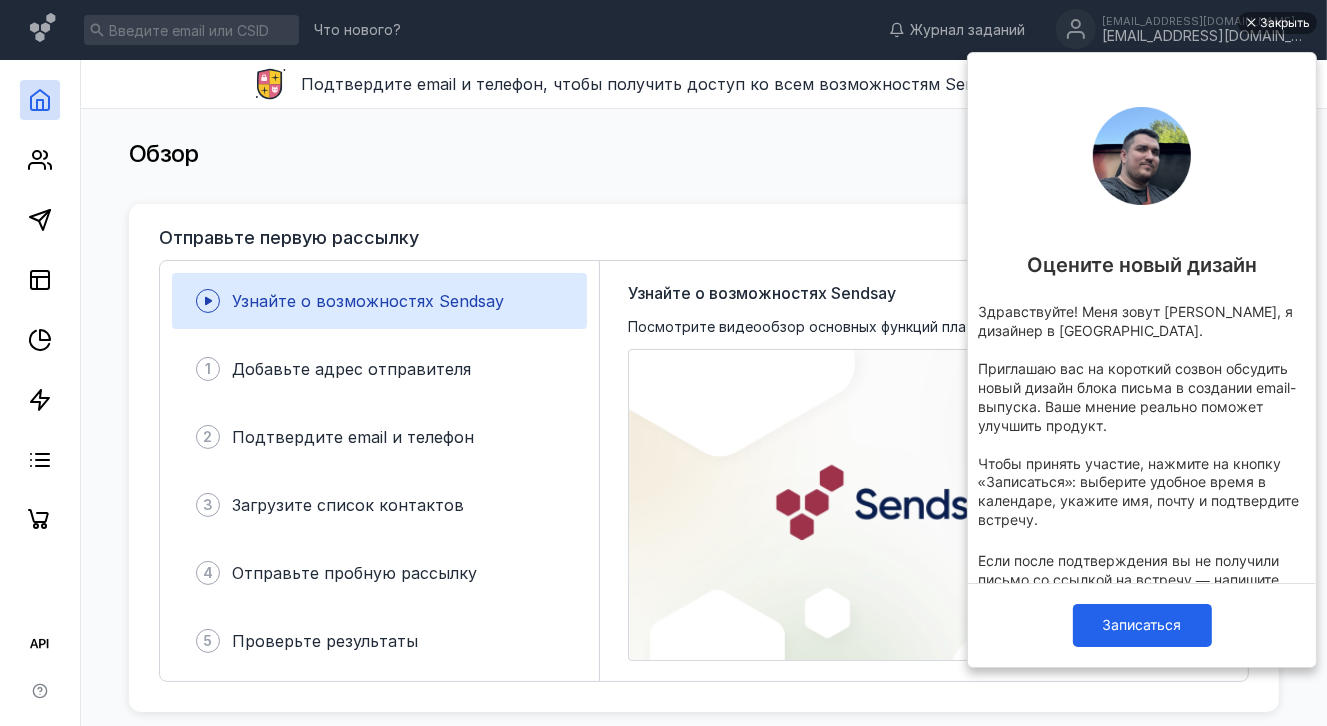 click on "Обзор" at bounding box center [704, 164] 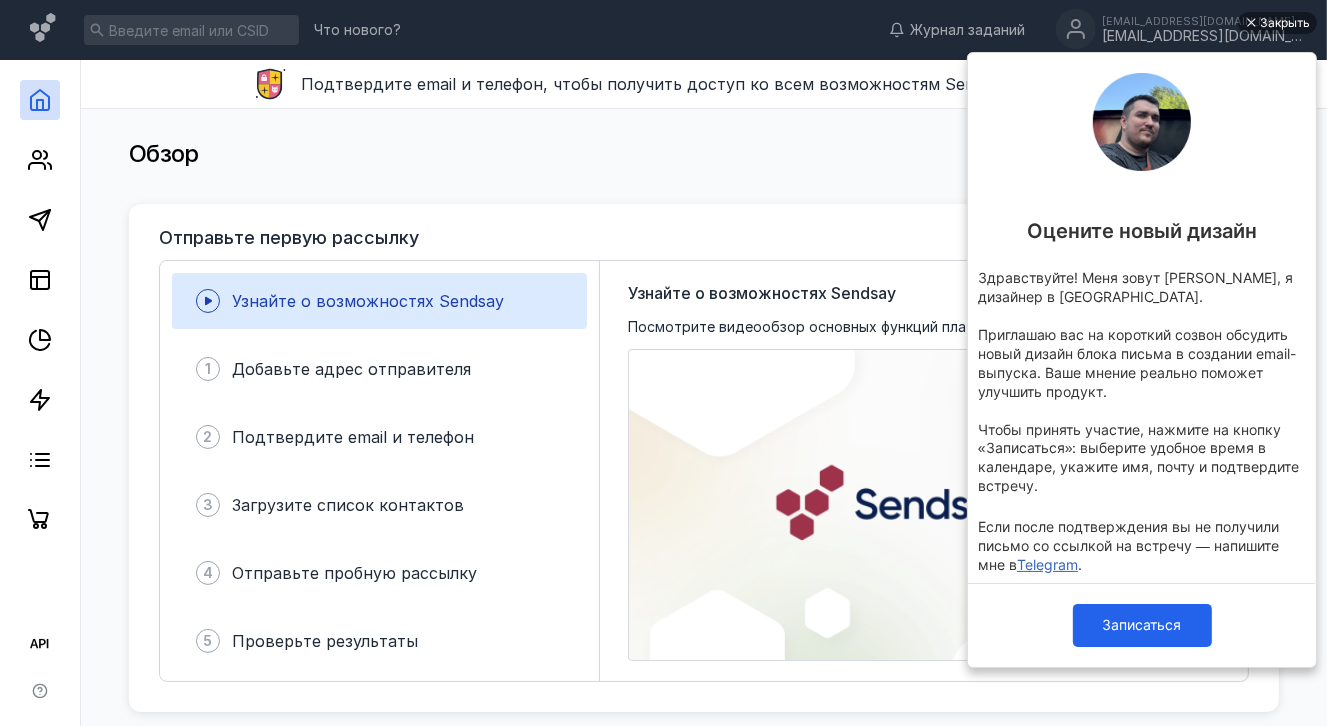 click on "Обзор" at bounding box center (704, 164) 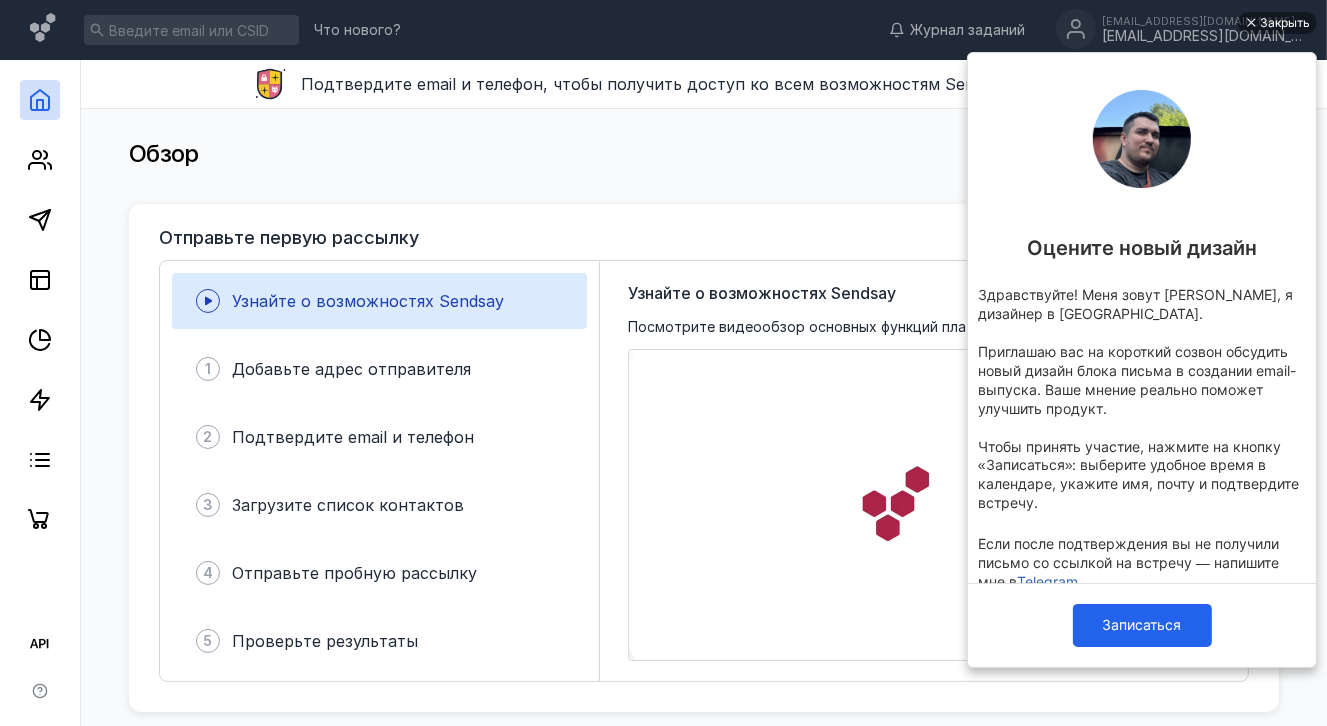 scroll, scrollTop: 13, scrollLeft: 0, axis: vertical 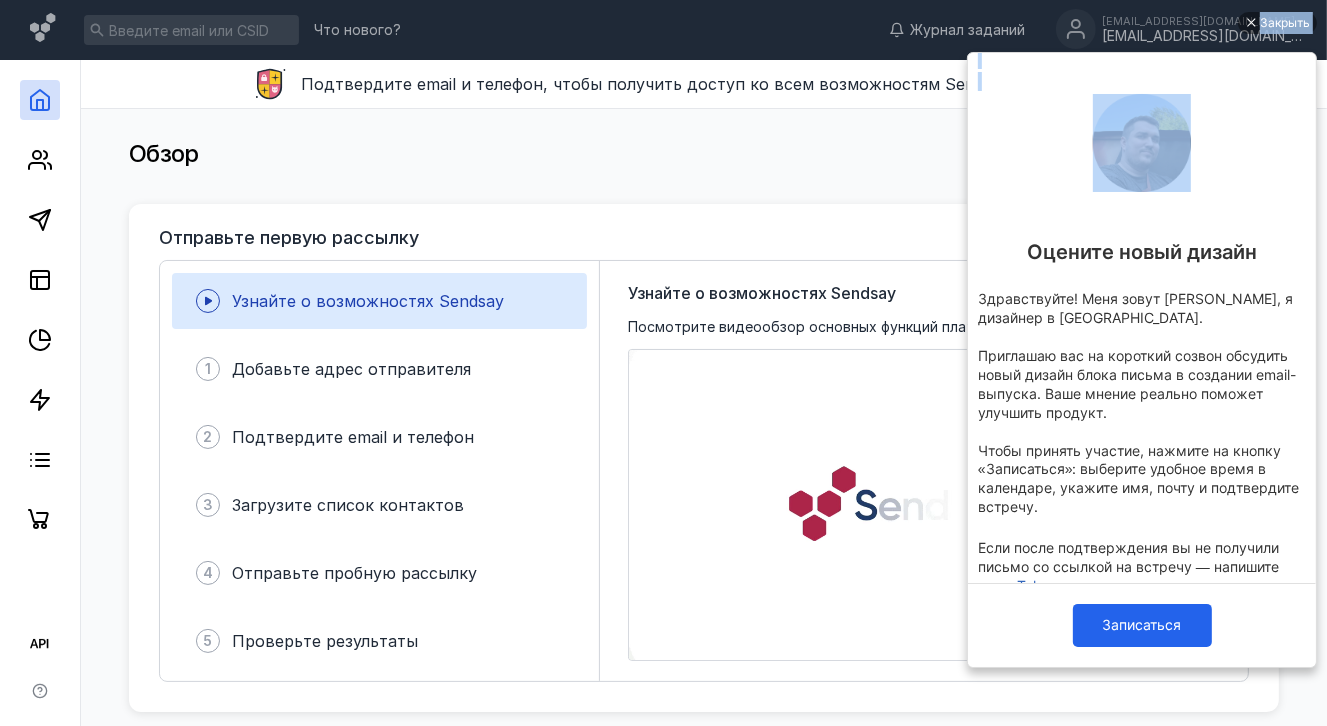 drag, startPoint x: 1318, startPoint y: 103, endPoint x: 2283, endPoint y: 26, distance: 968.06714 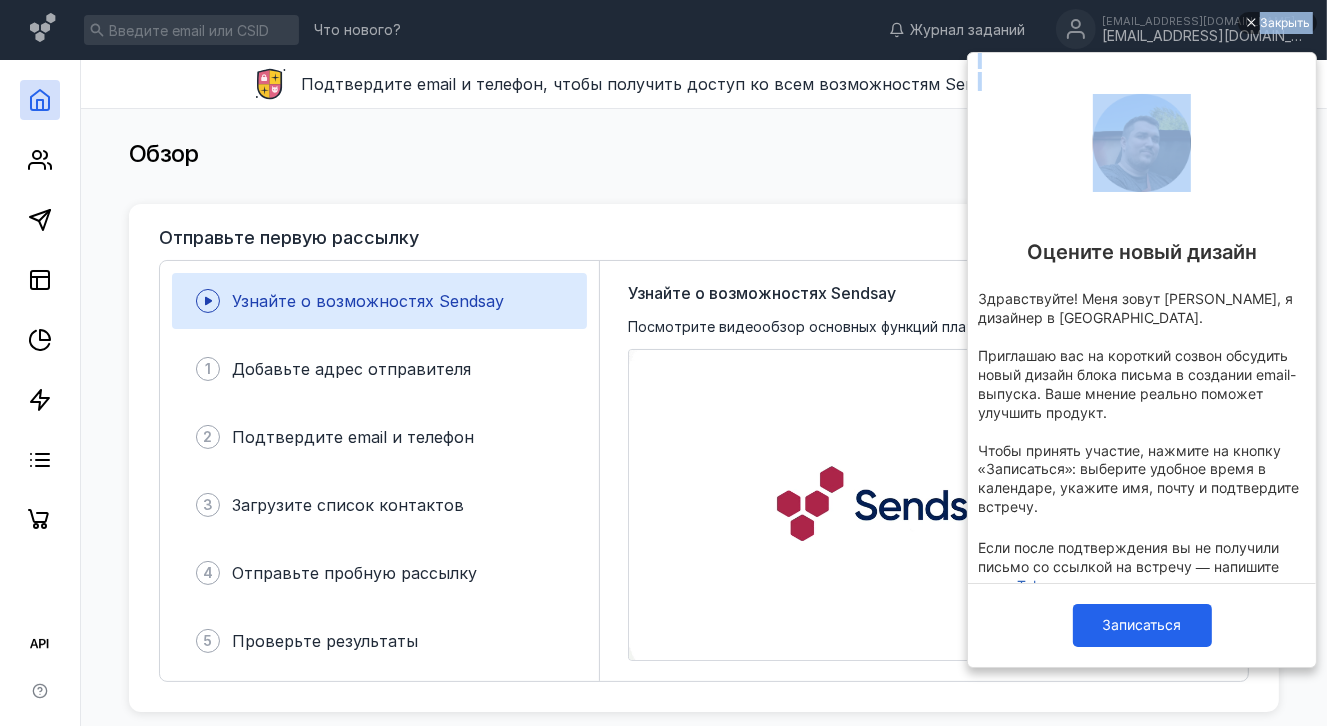 click on "Закрыть
Оцените новый дизайн Здравствуйте! Меня зовут [PERSON_NAME], я дизайнер в [GEOGRAPHIC_DATA]. Приглашаю вас на короткий созвон обсудить новый дизайн блока письма в создании email-выпуска. Ваше мнение реально поможет улучшить продукт. Чтобы принять участие, нажмите на кнопку «Записаться»: выберите удобное время в календаре, укажите имя, почту и подтвердите встречу.  Если после подтверждения вы не получили письмо со ссылкой на встречу — напишите мне в  Telegram . Записаться" 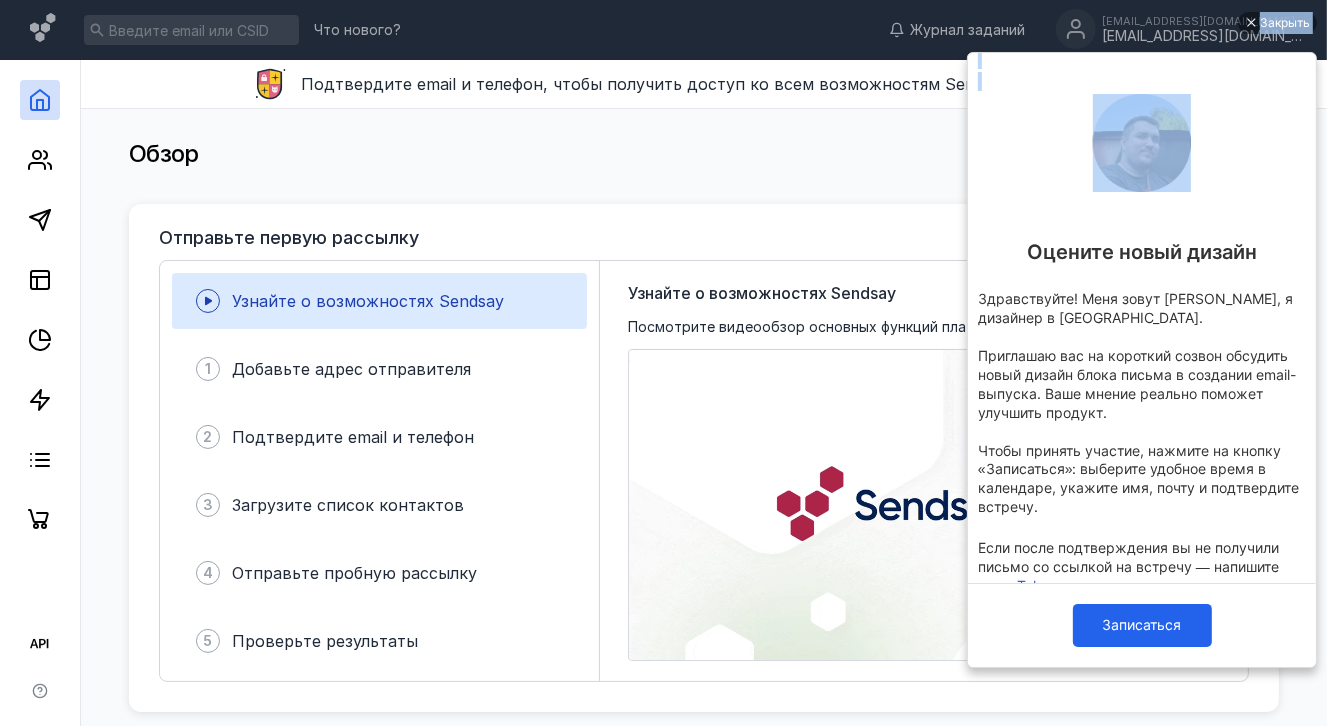 scroll, scrollTop: 0, scrollLeft: 0, axis: both 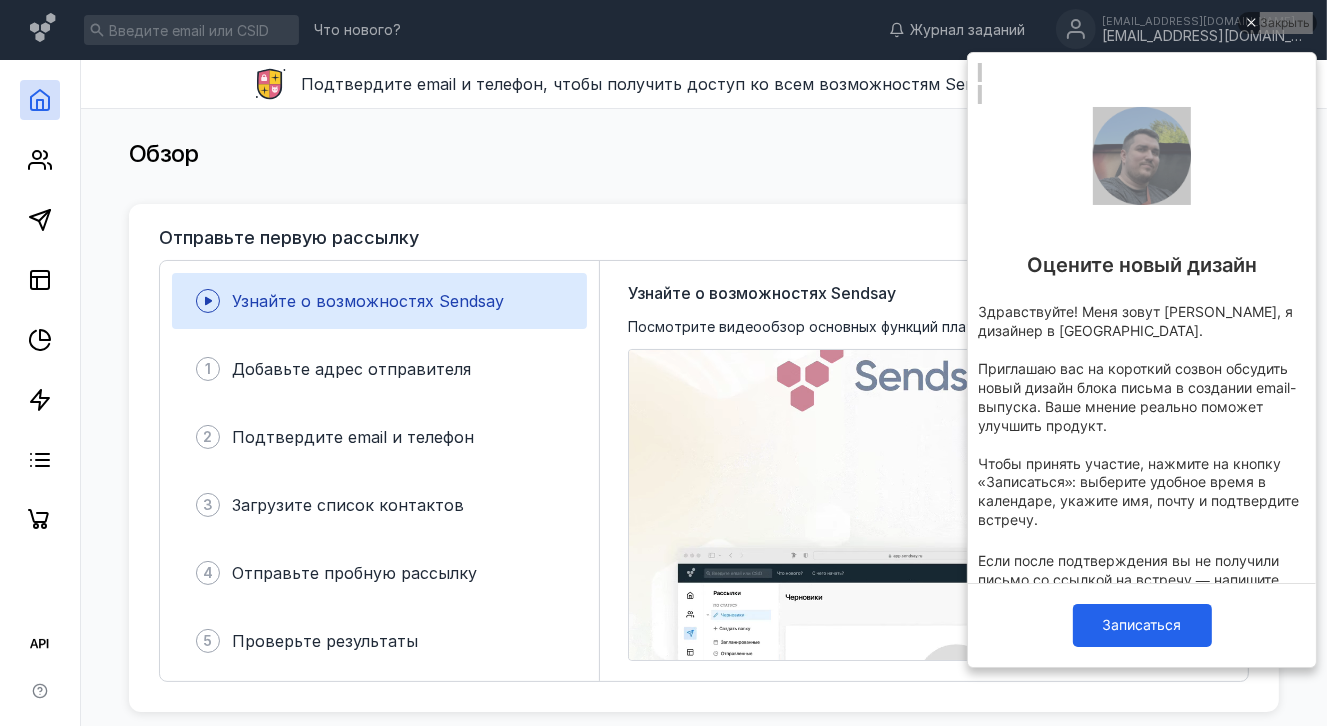 click on "Обзор" at bounding box center (704, 164) 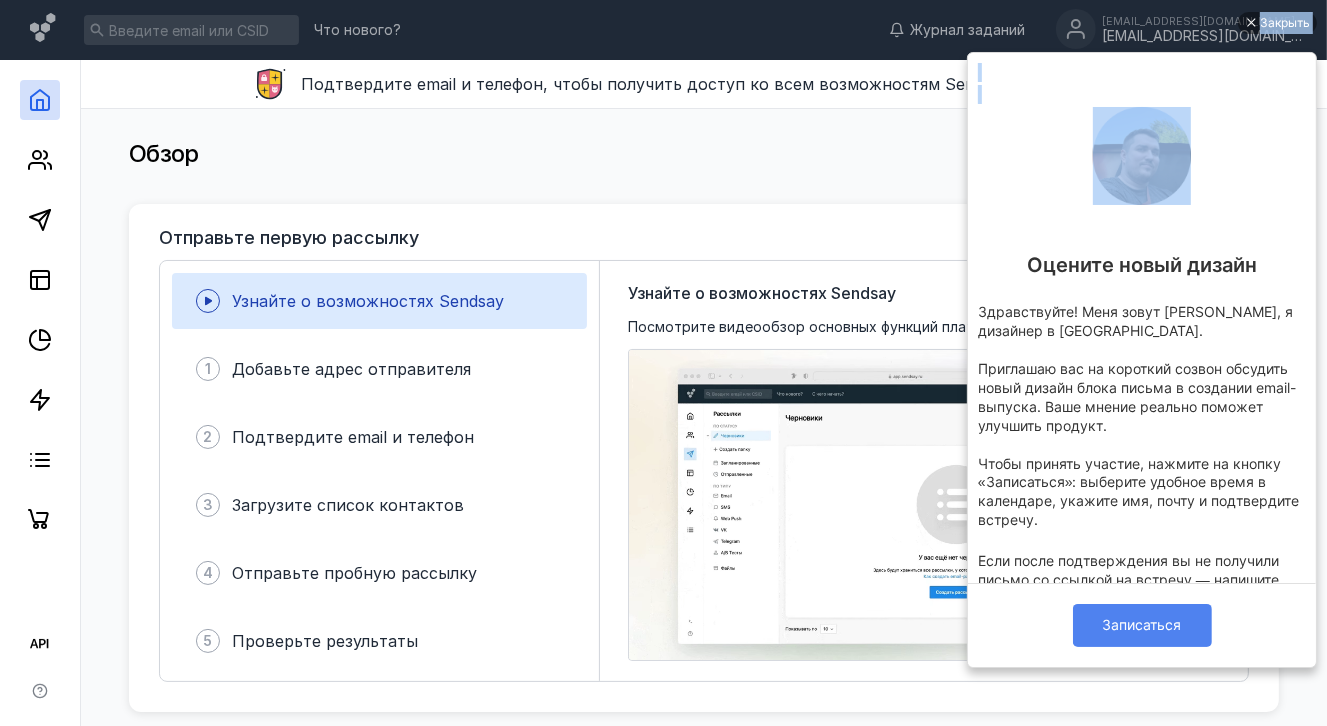 click on "Записаться" at bounding box center [1141, 625] 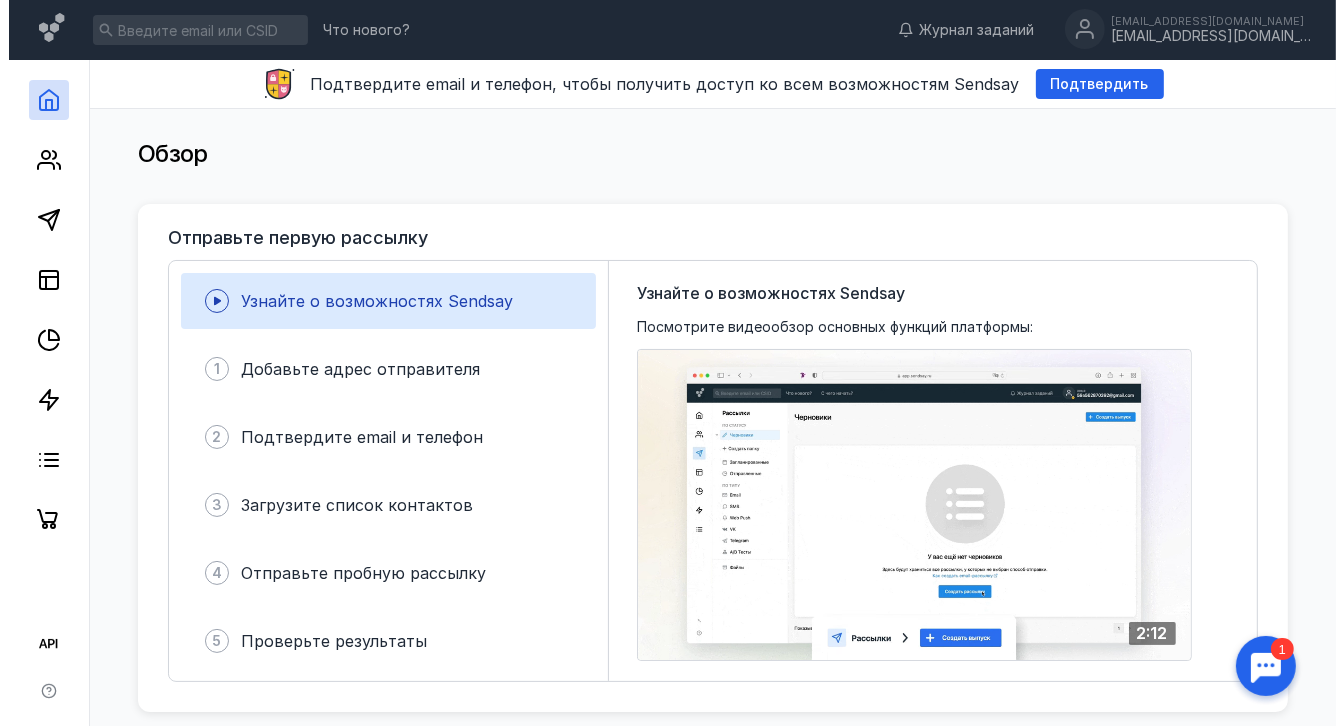 scroll, scrollTop: 0, scrollLeft: 0, axis: both 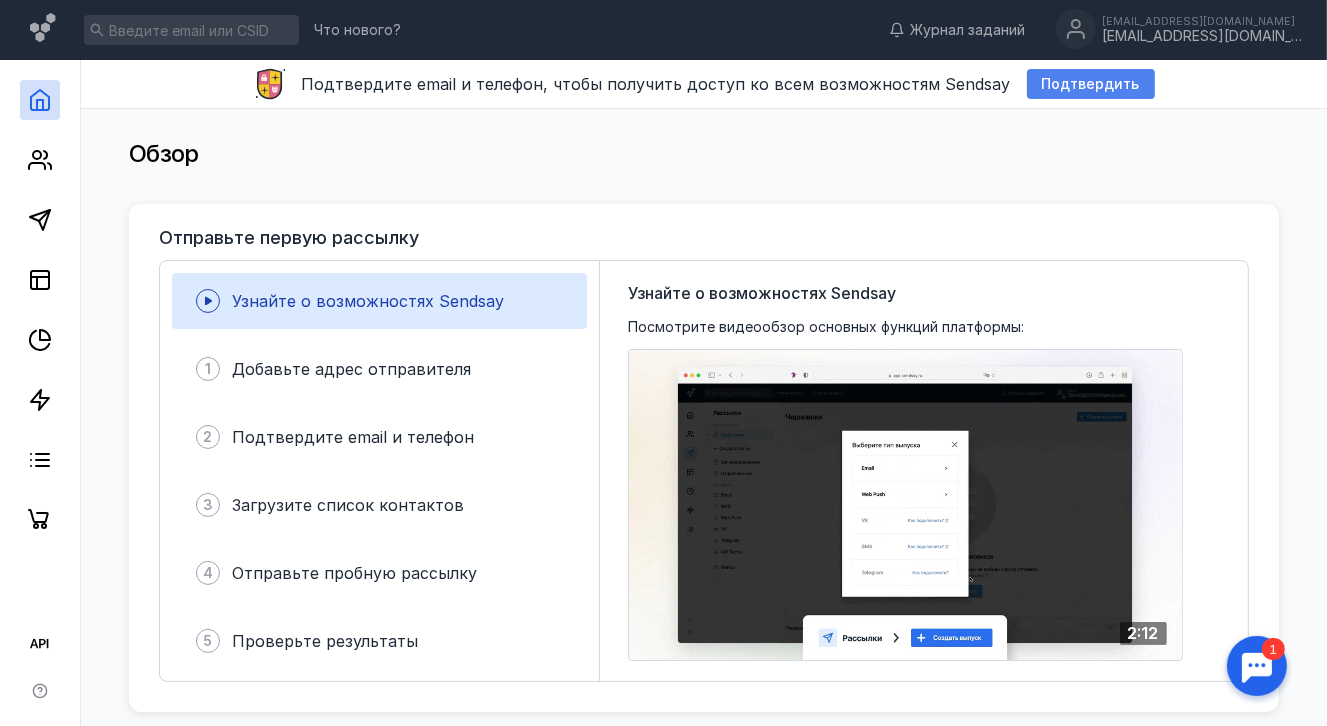 click on "Подтвердить" at bounding box center [1091, 84] 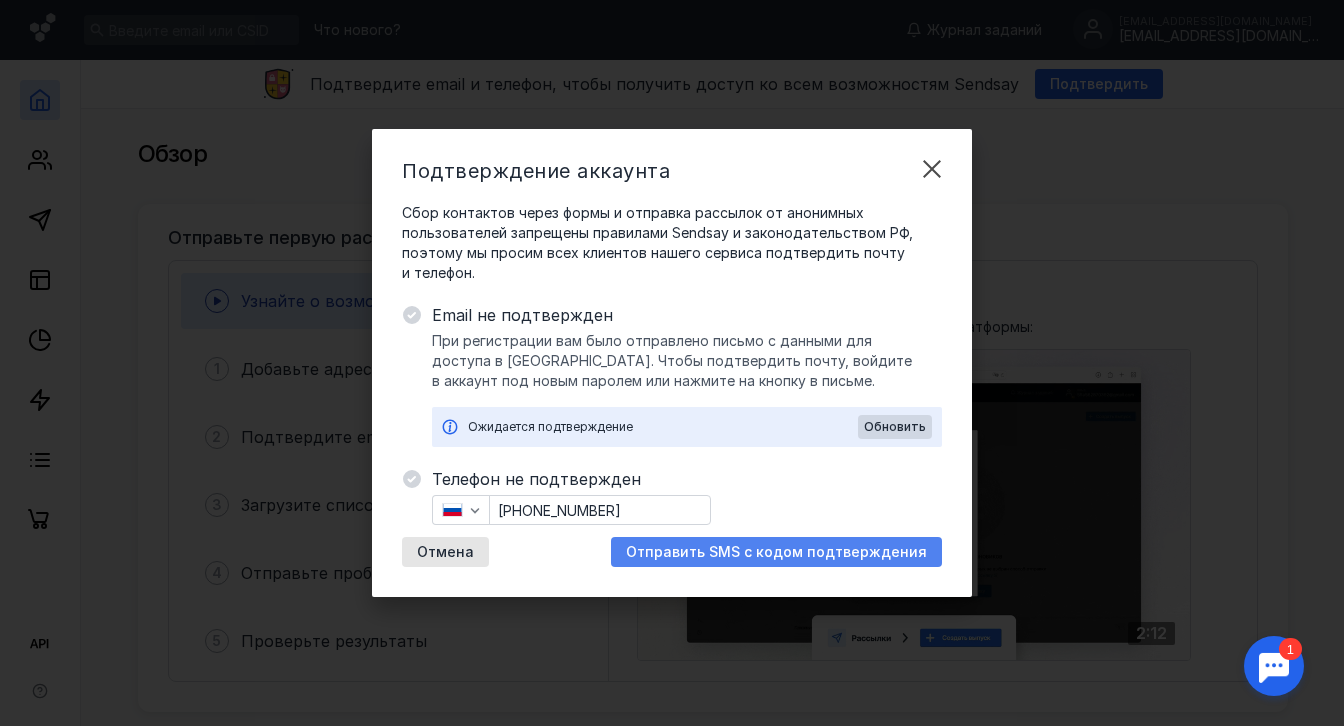 click on "Отправить SMS с кодом подтверждения" at bounding box center [776, 552] 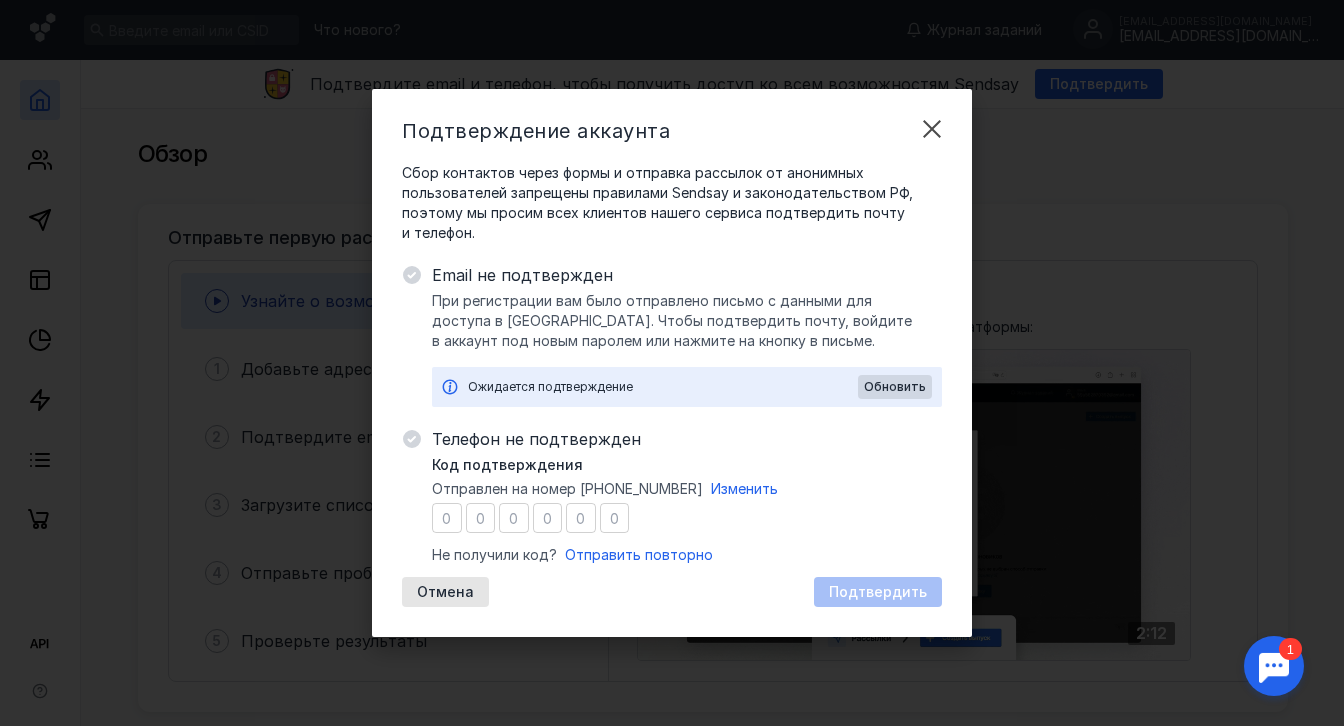 type on "1" 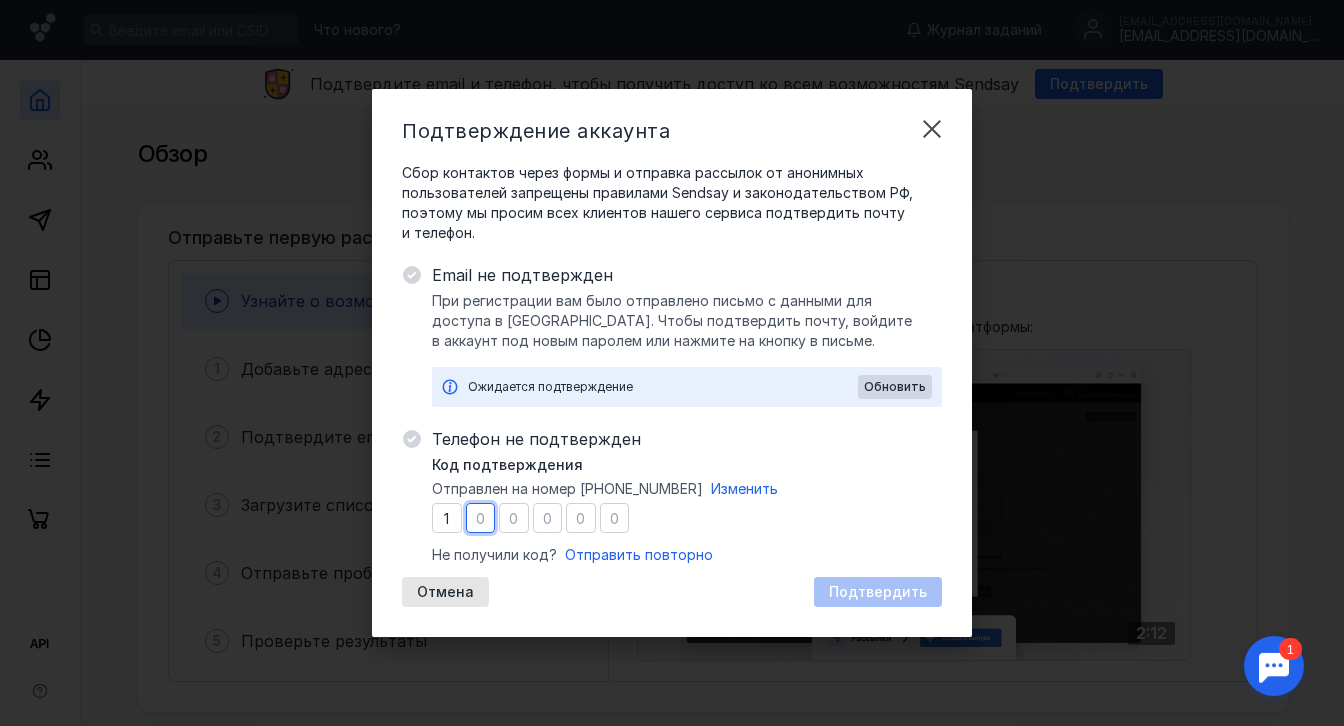 type on "4" 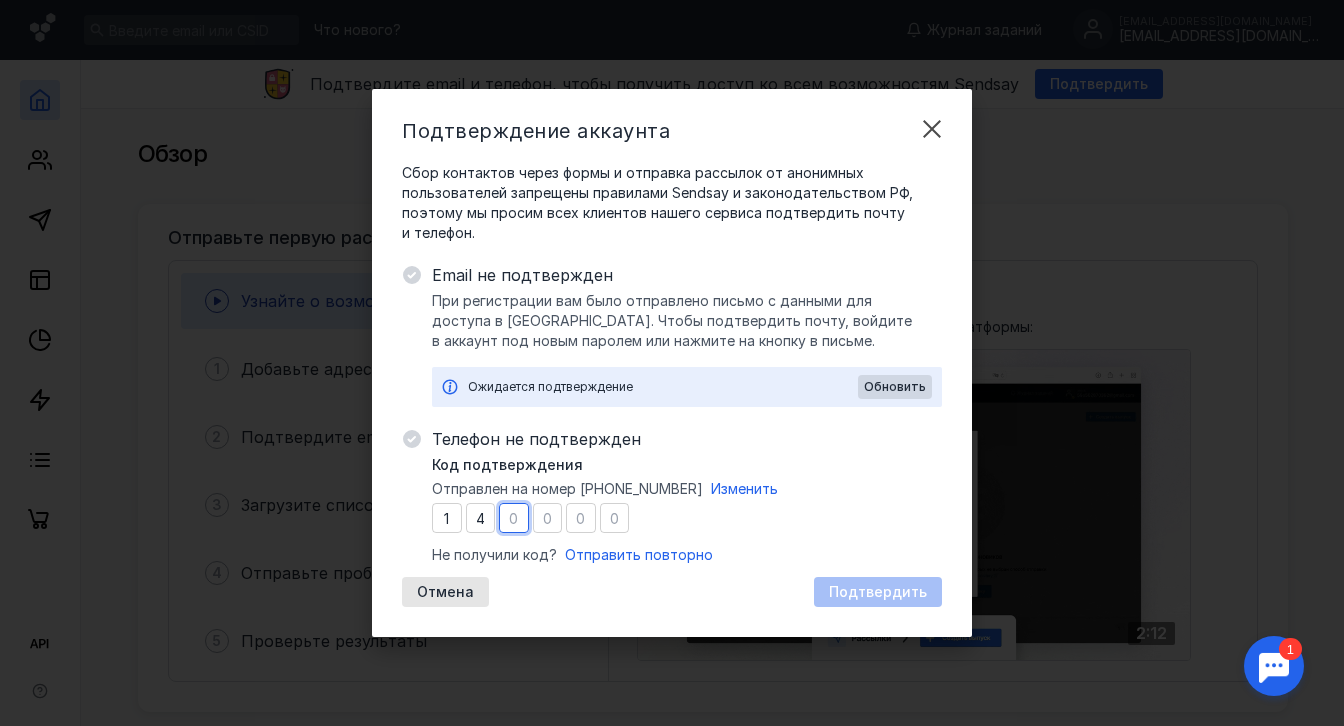 type on "4" 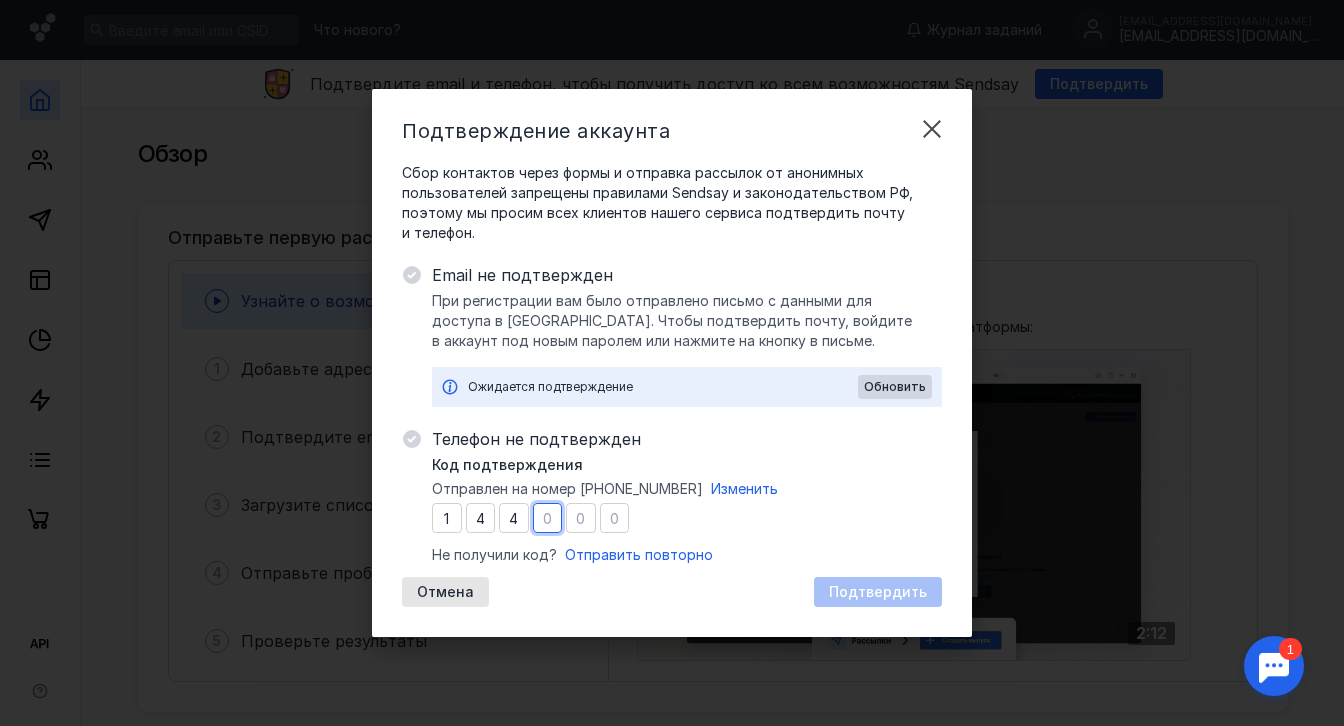 type on "7" 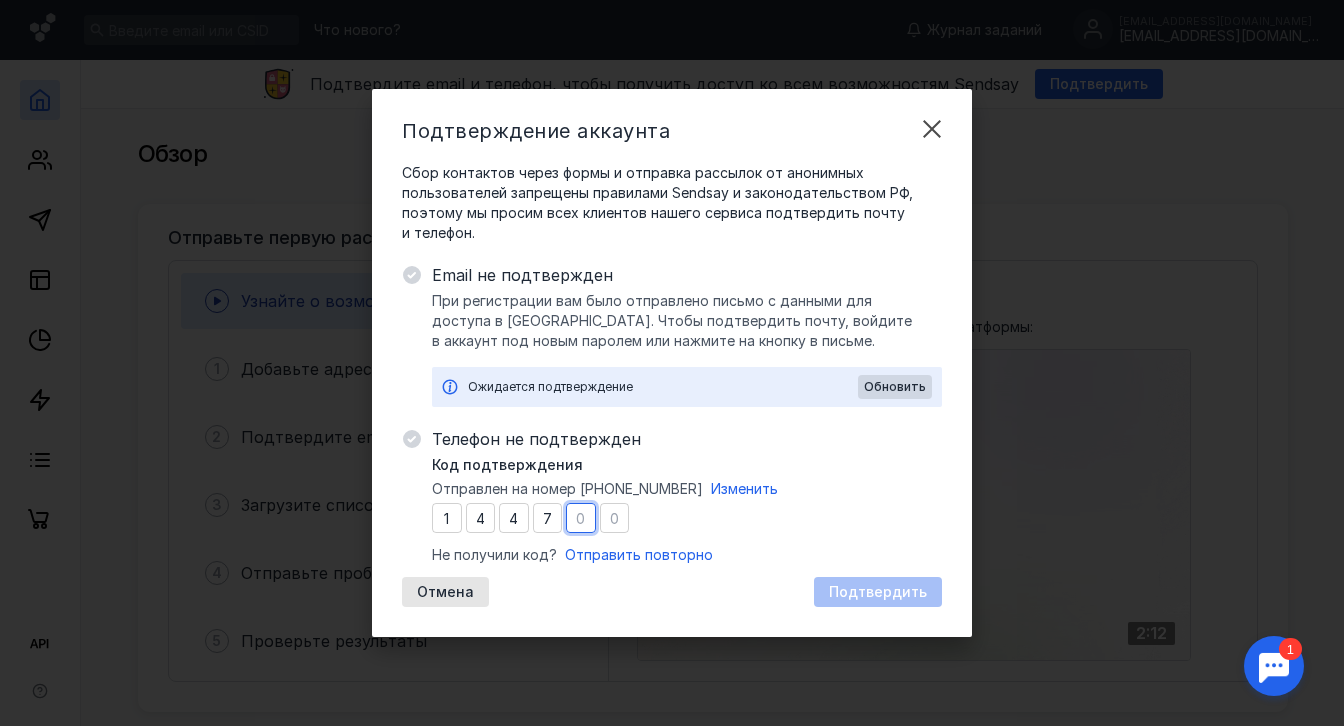 type on "2" 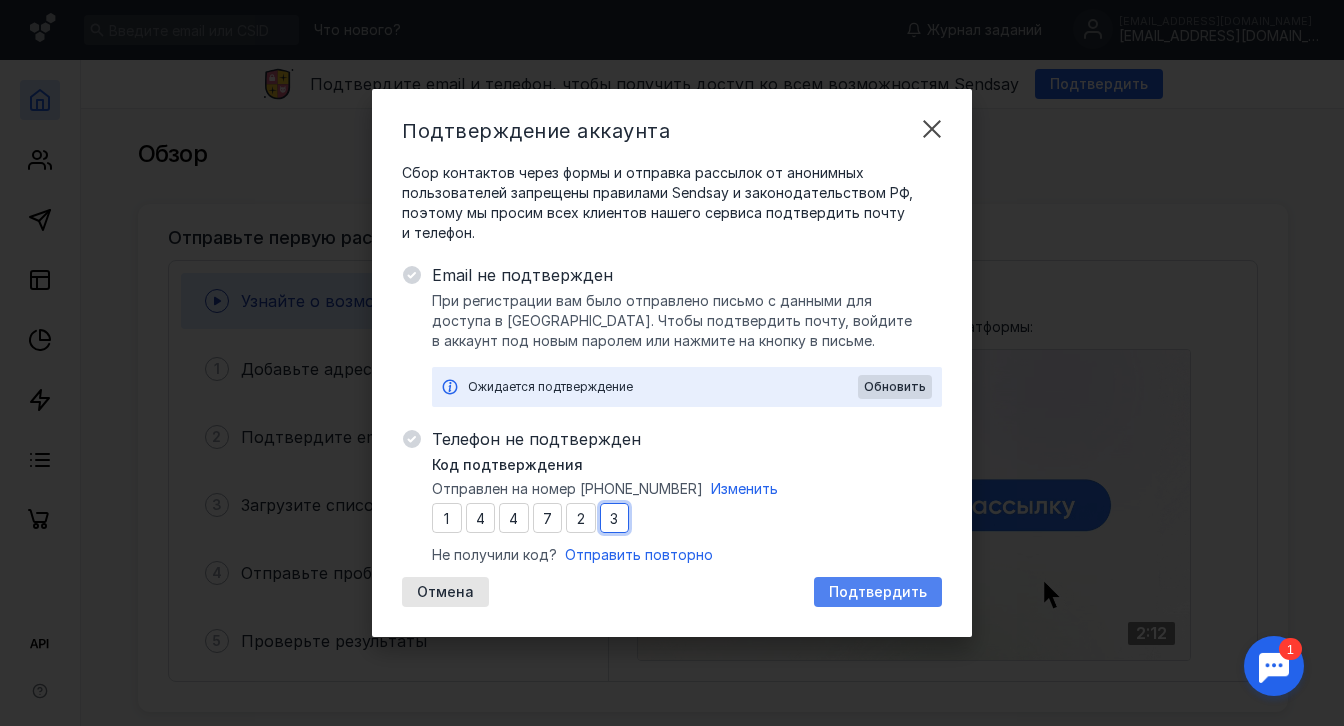 type on "3" 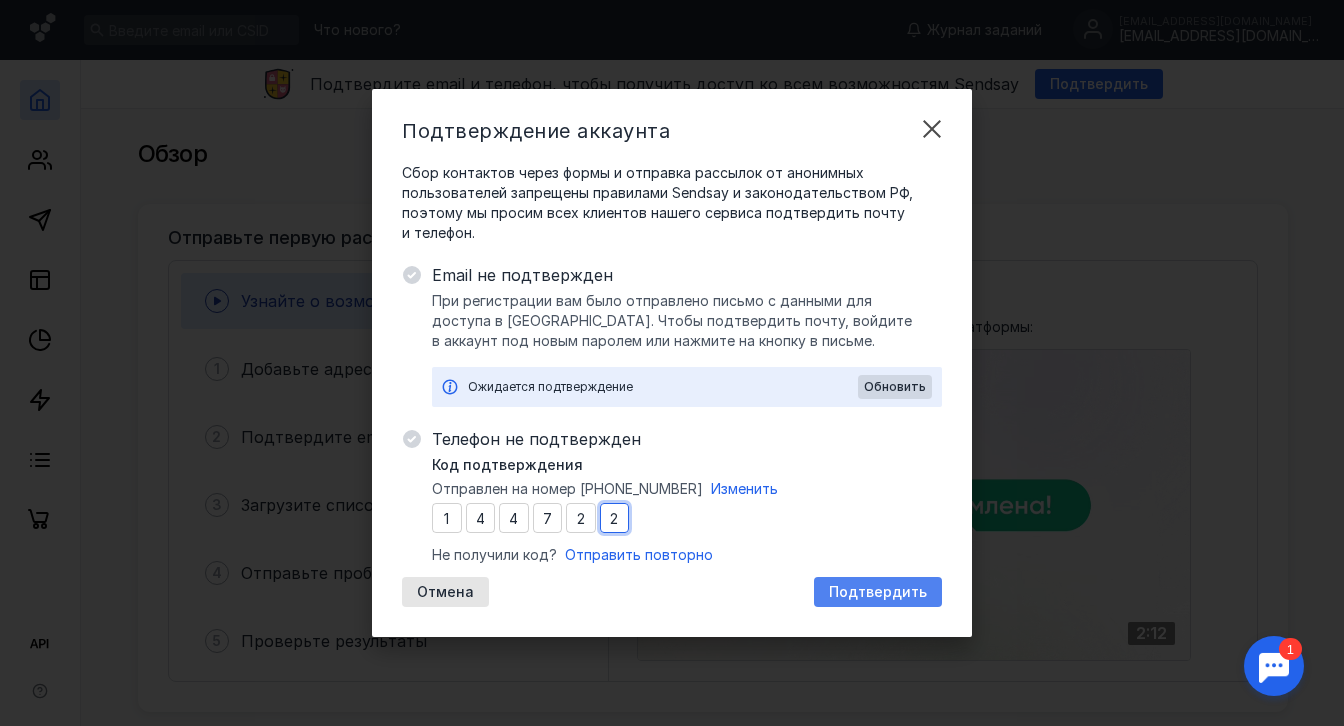 type on "2" 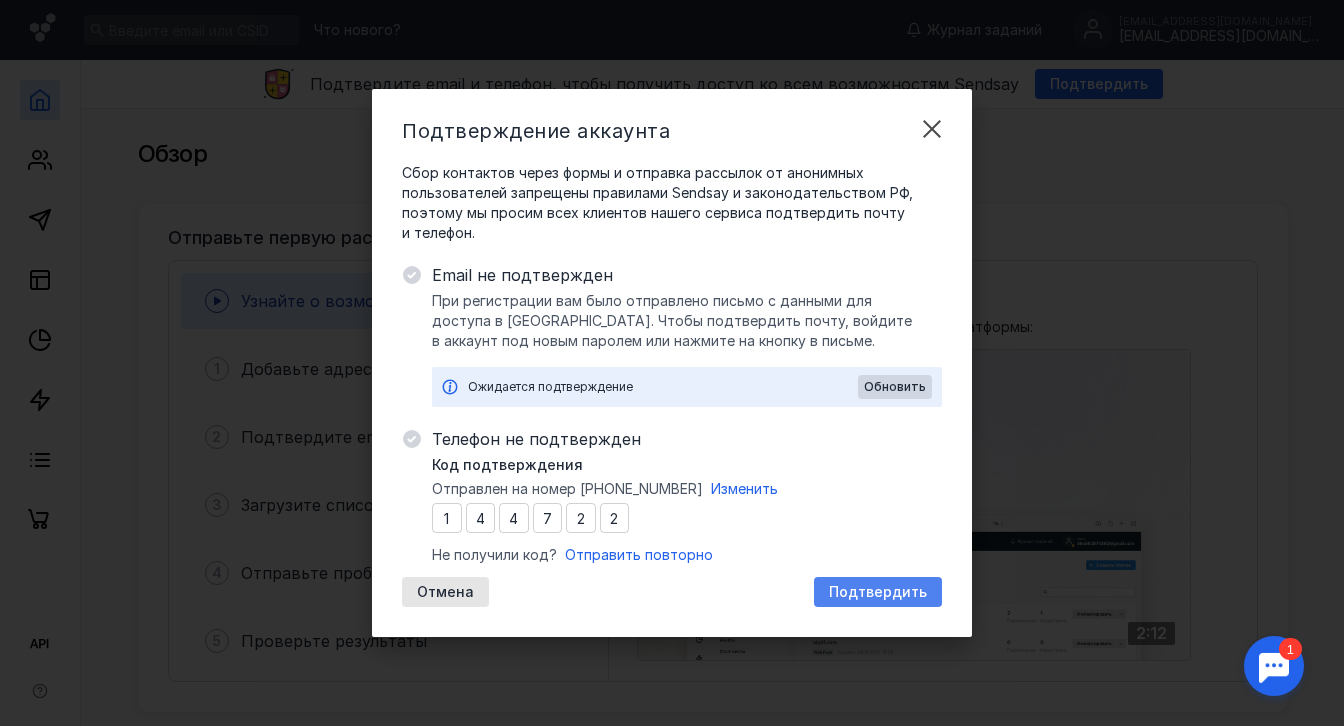click on "Подтвердить" at bounding box center (878, 592) 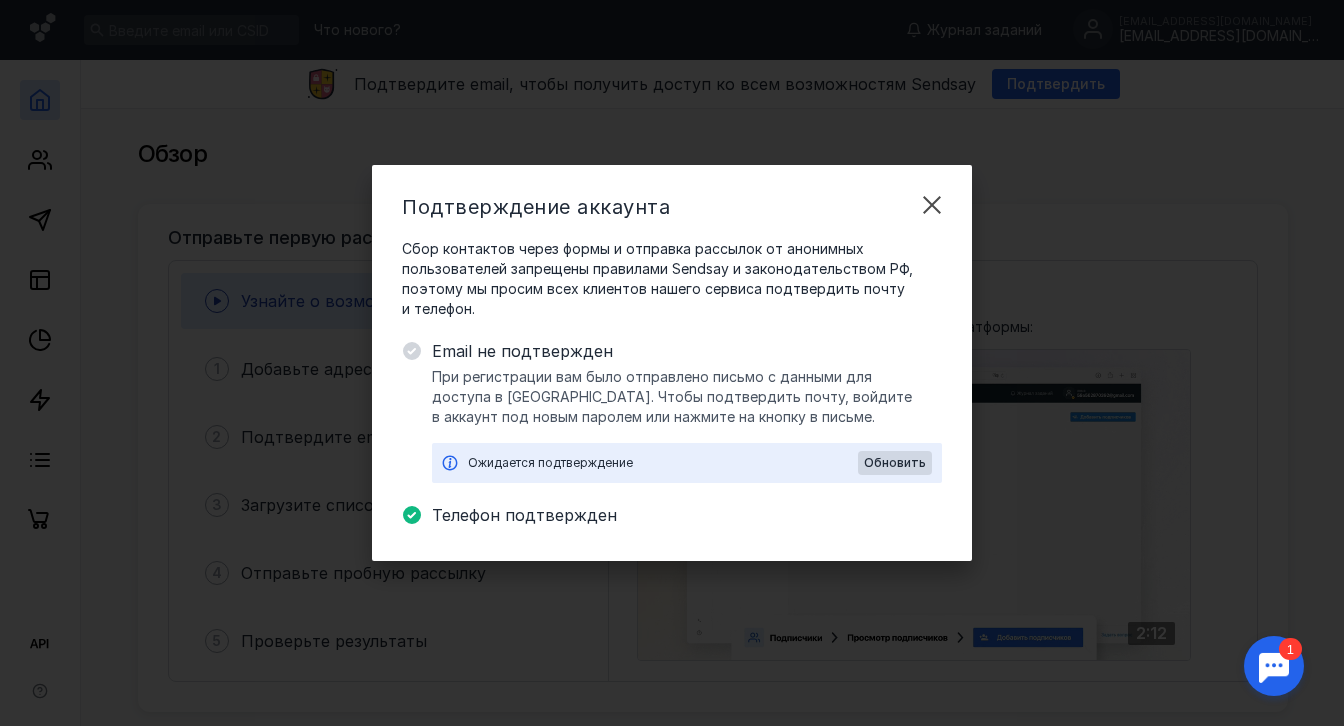 click on "Ожидается подтверждение" at bounding box center (663, 463) 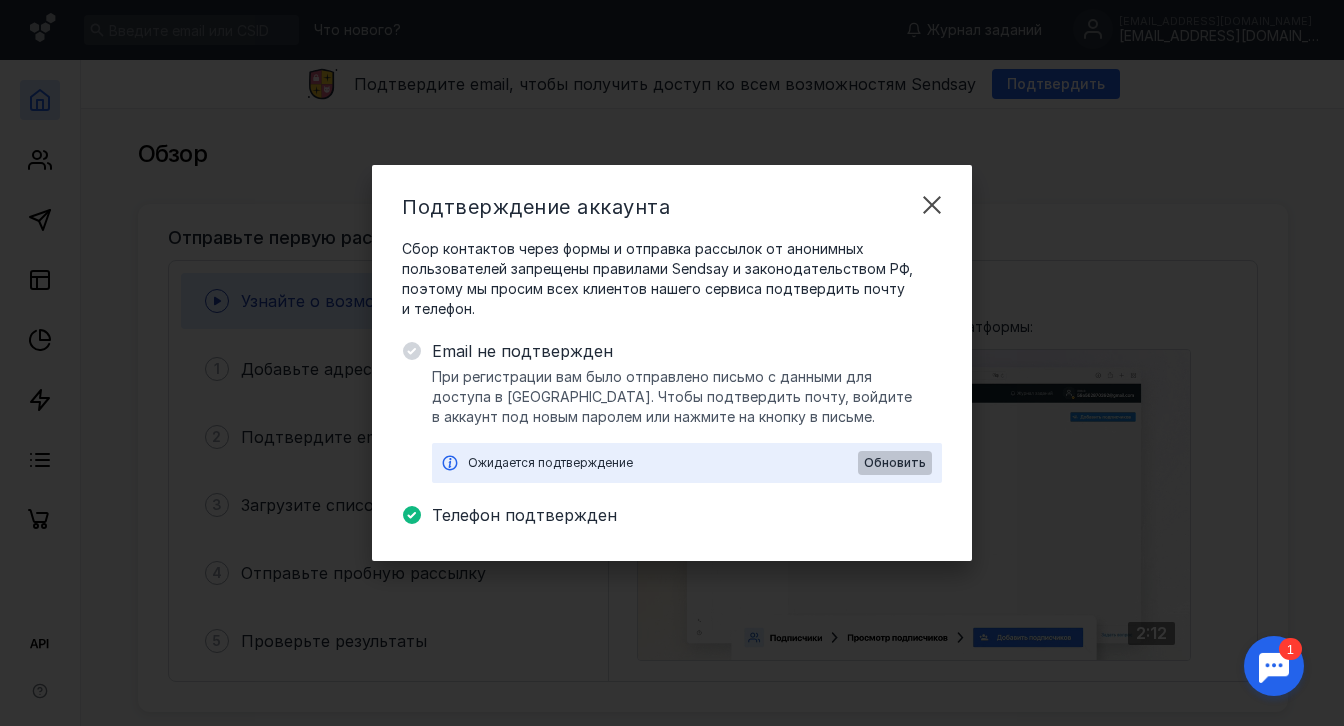 click on "Обновить" at bounding box center [895, 463] 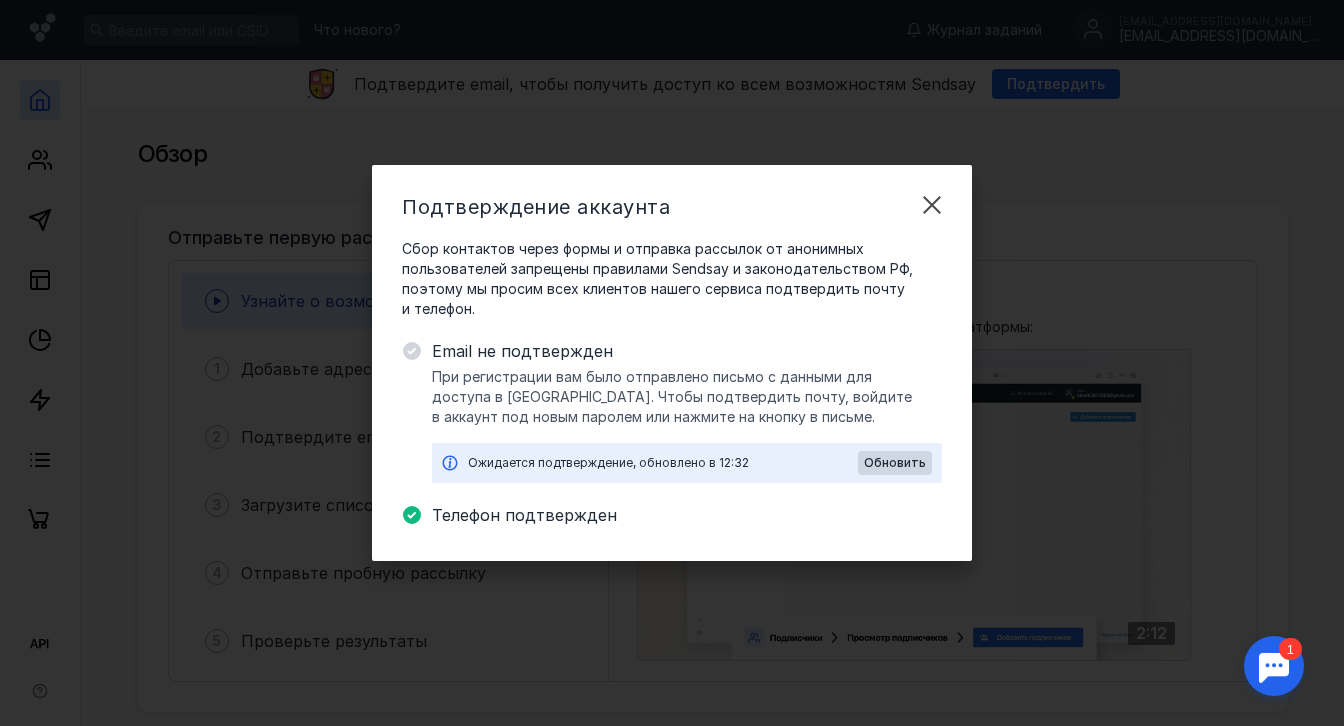 scroll, scrollTop: 0, scrollLeft: 0, axis: both 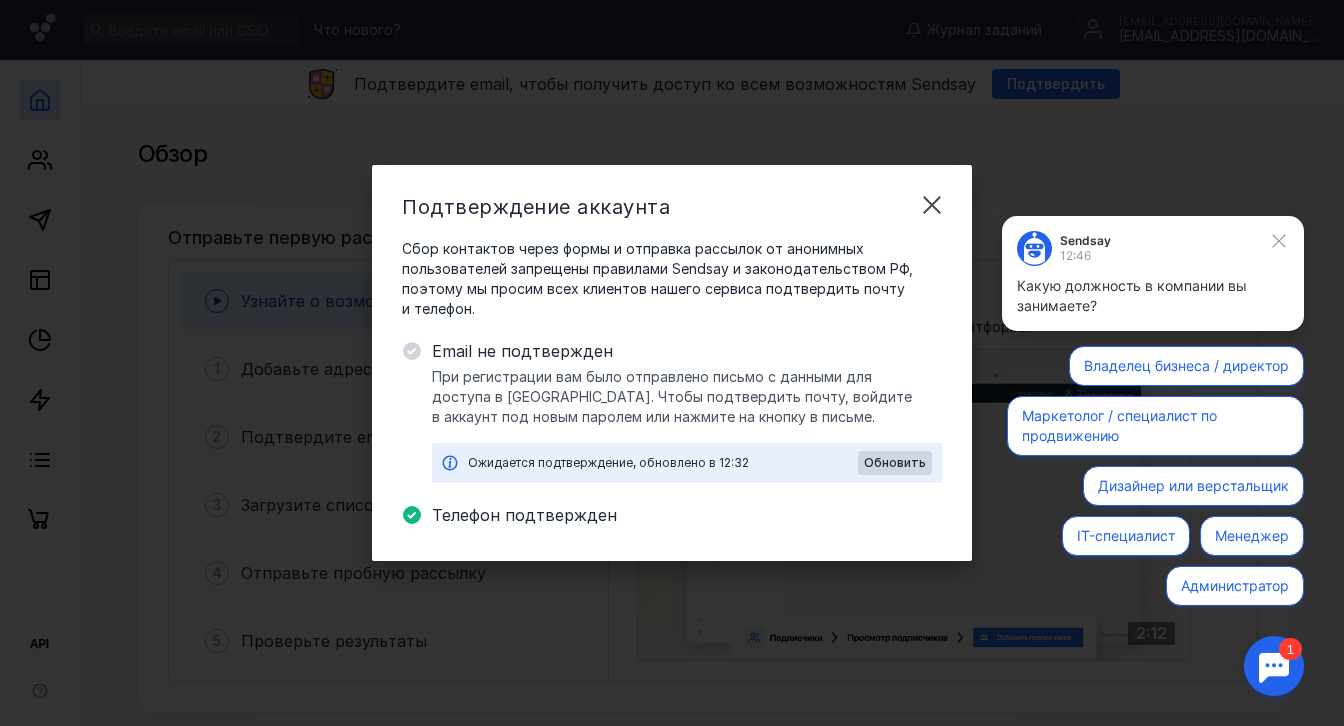 click at bounding box center (1274, 666) 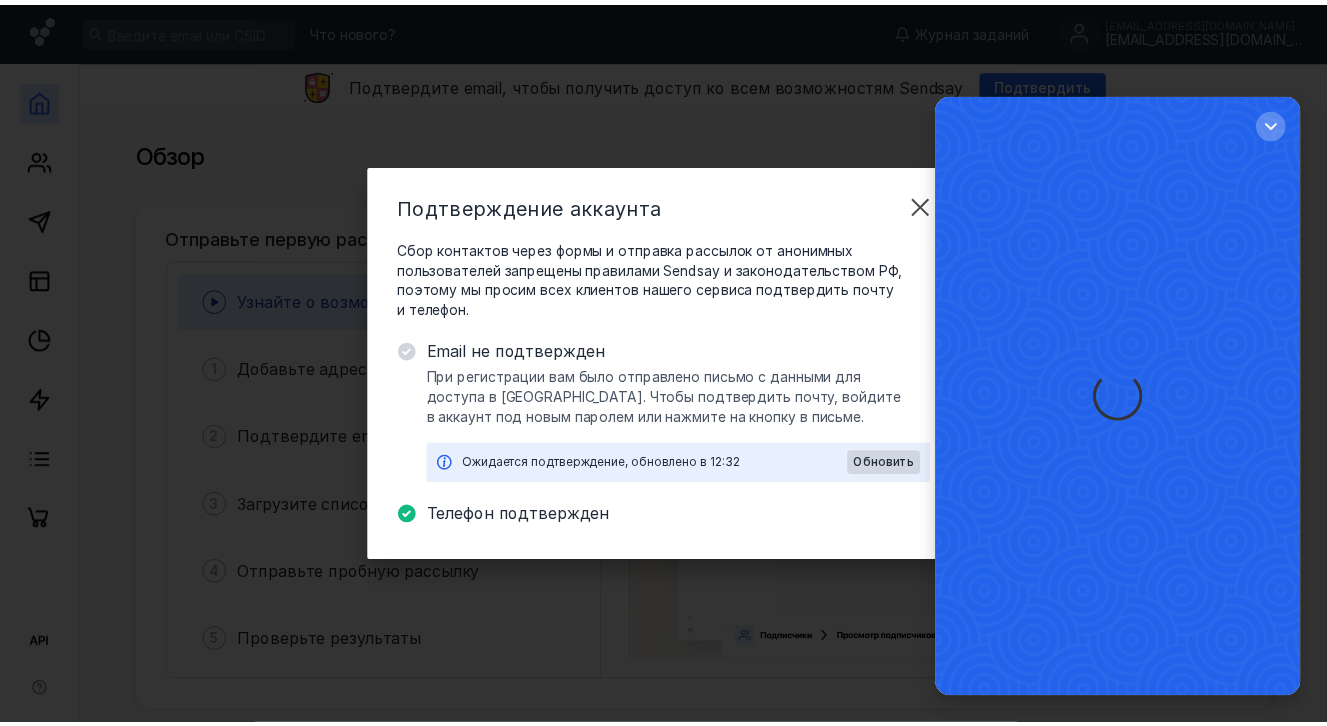 scroll, scrollTop: 0, scrollLeft: 0, axis: both 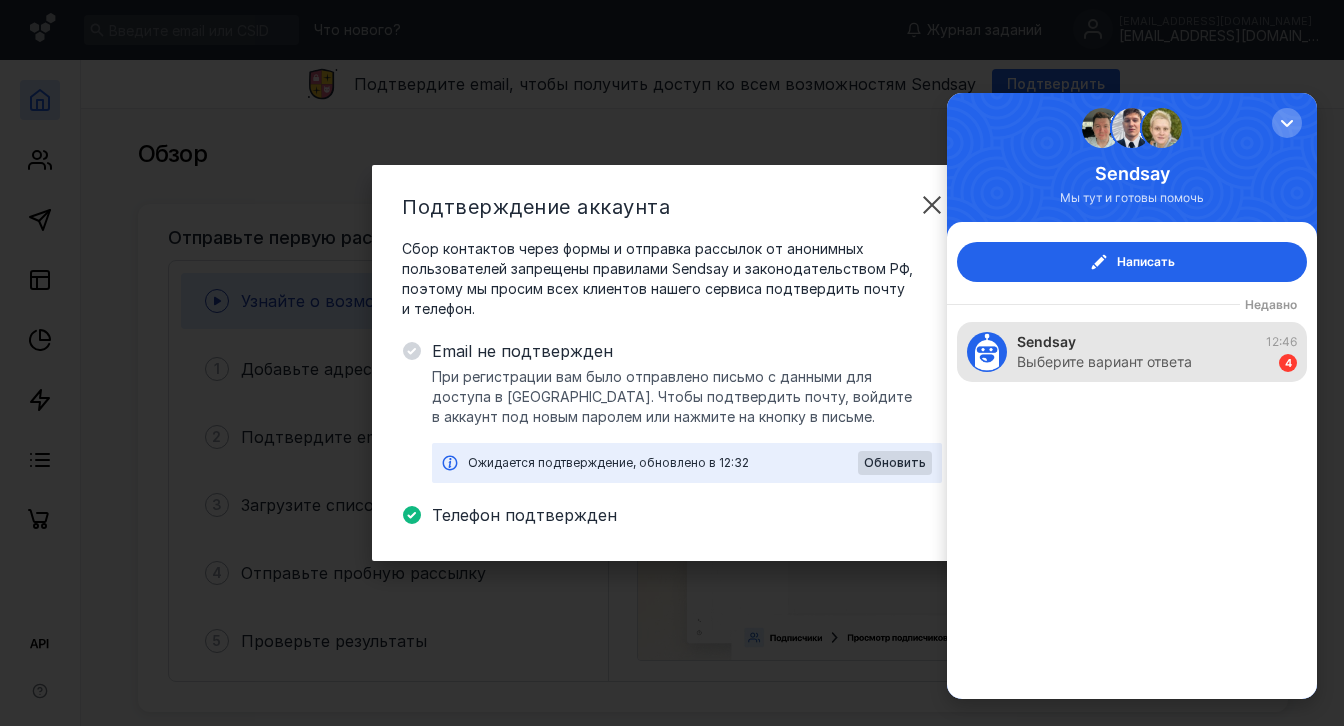 click on "Выберите вариант ответа" at bounding box center [1104, 362] 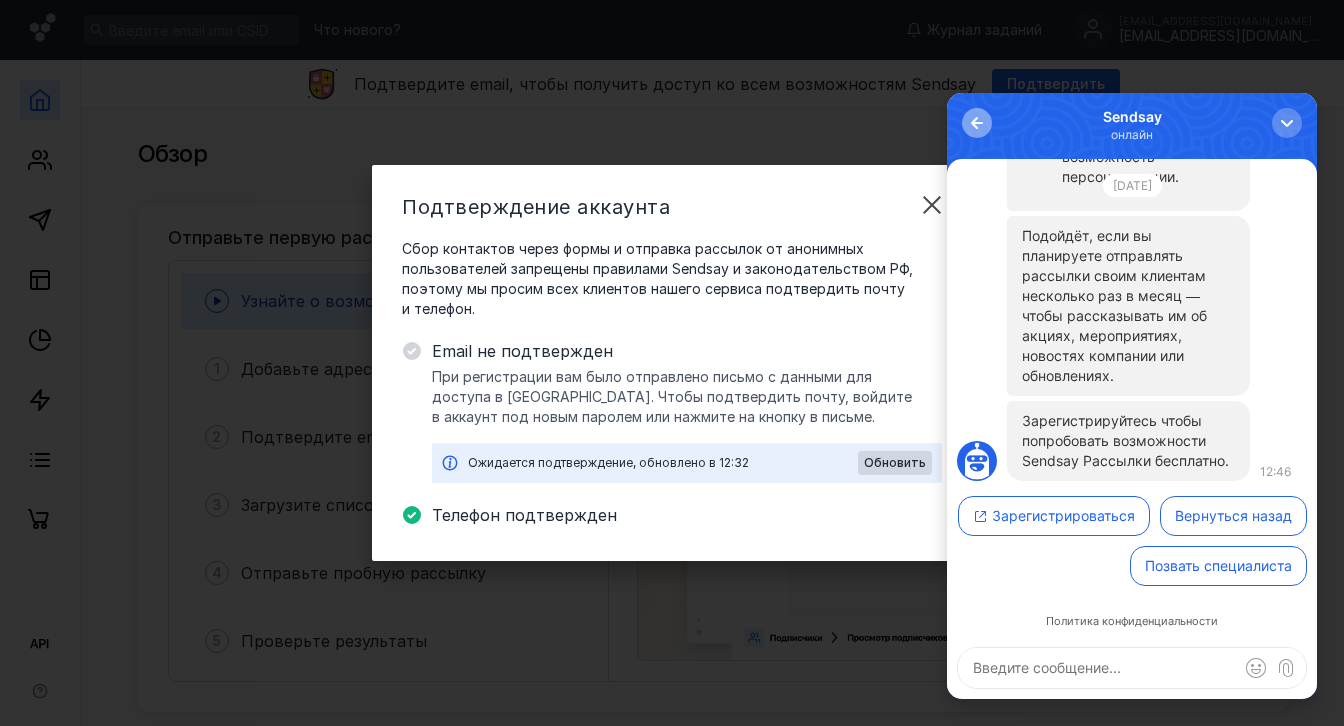 drag, startPoint x: 983, startPoint y: 124, endPoint x: 1876, endPoint y: 311, distance: 912.36945 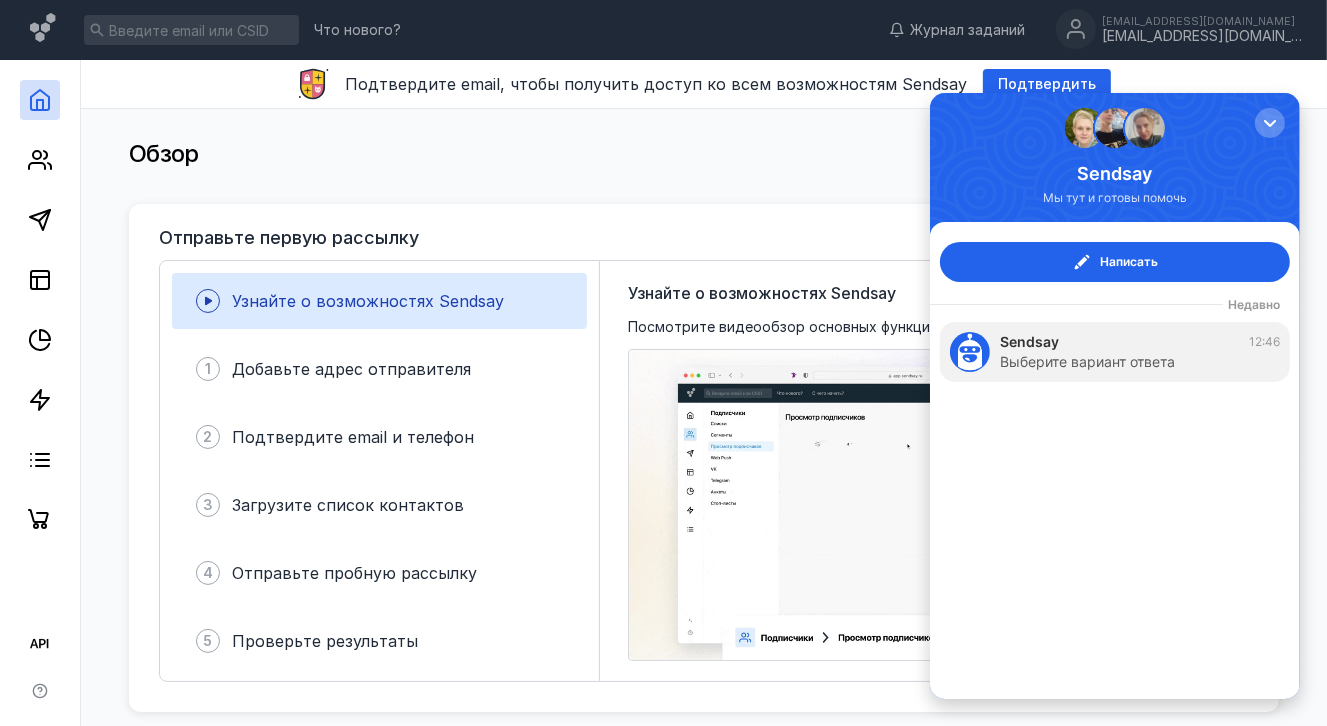 click on "Обзор" at bounding box center [704, 164] 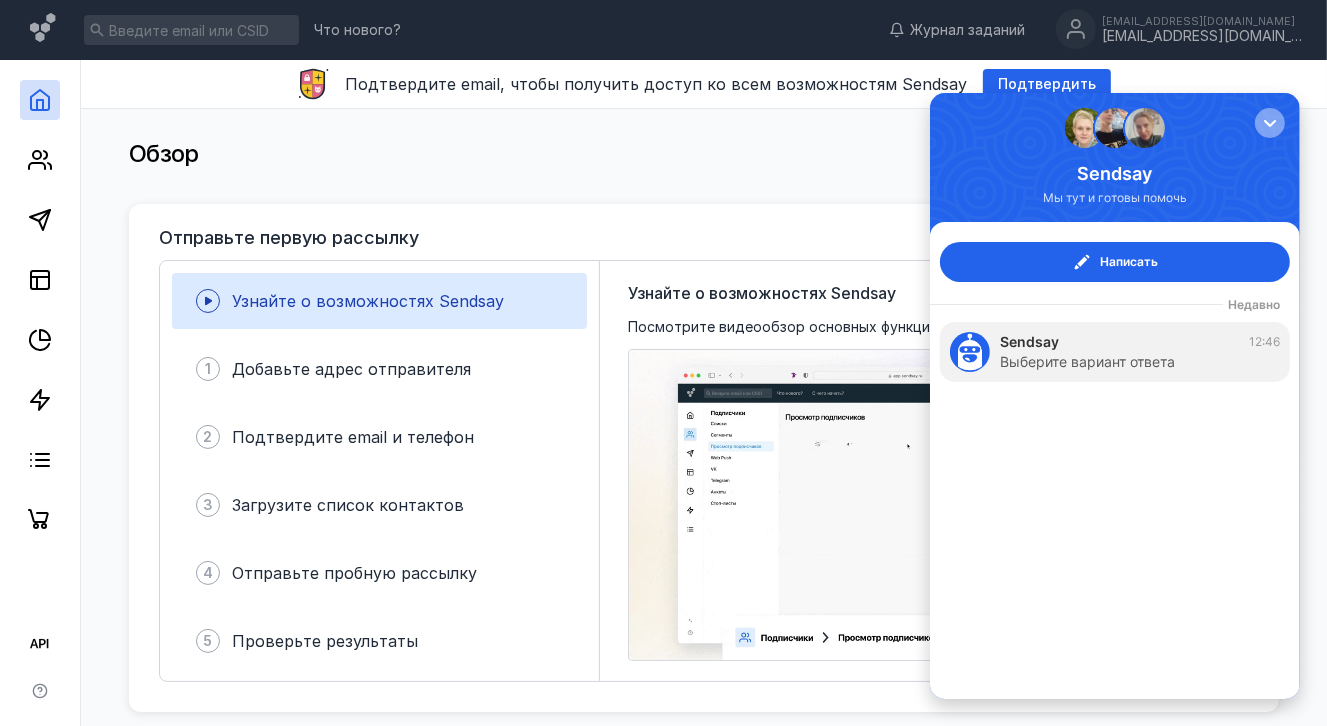 click at bounding box center (1269, 122) 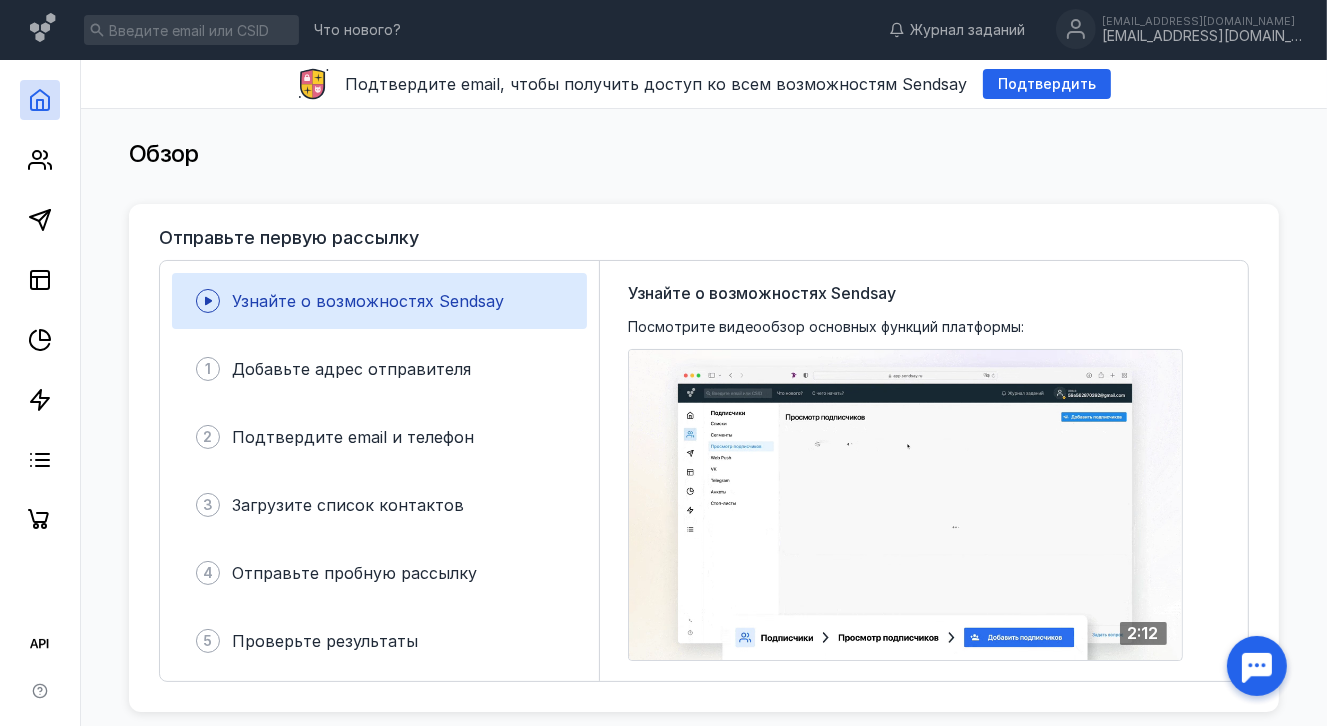 scroll, scrollTop: 0, scrollLeft: 0, axis: both 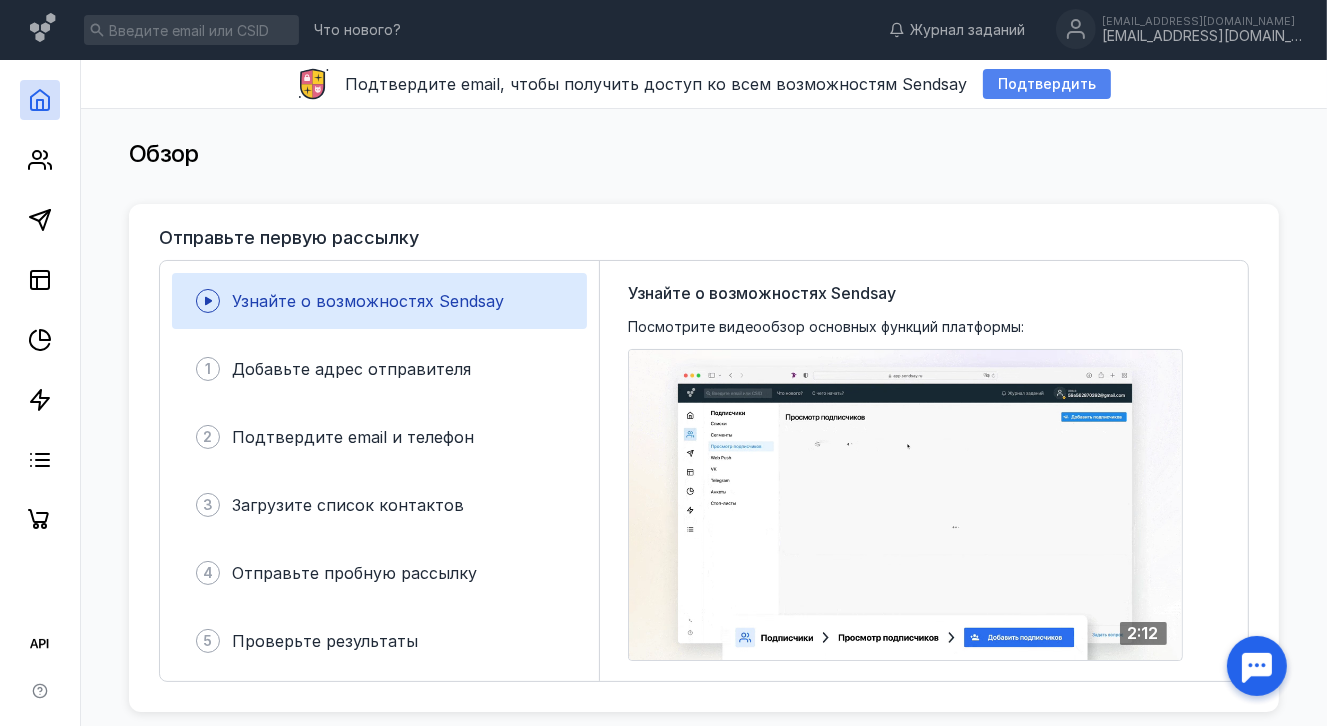 click on "Подтвердить" at bounding box center (1047, 84) 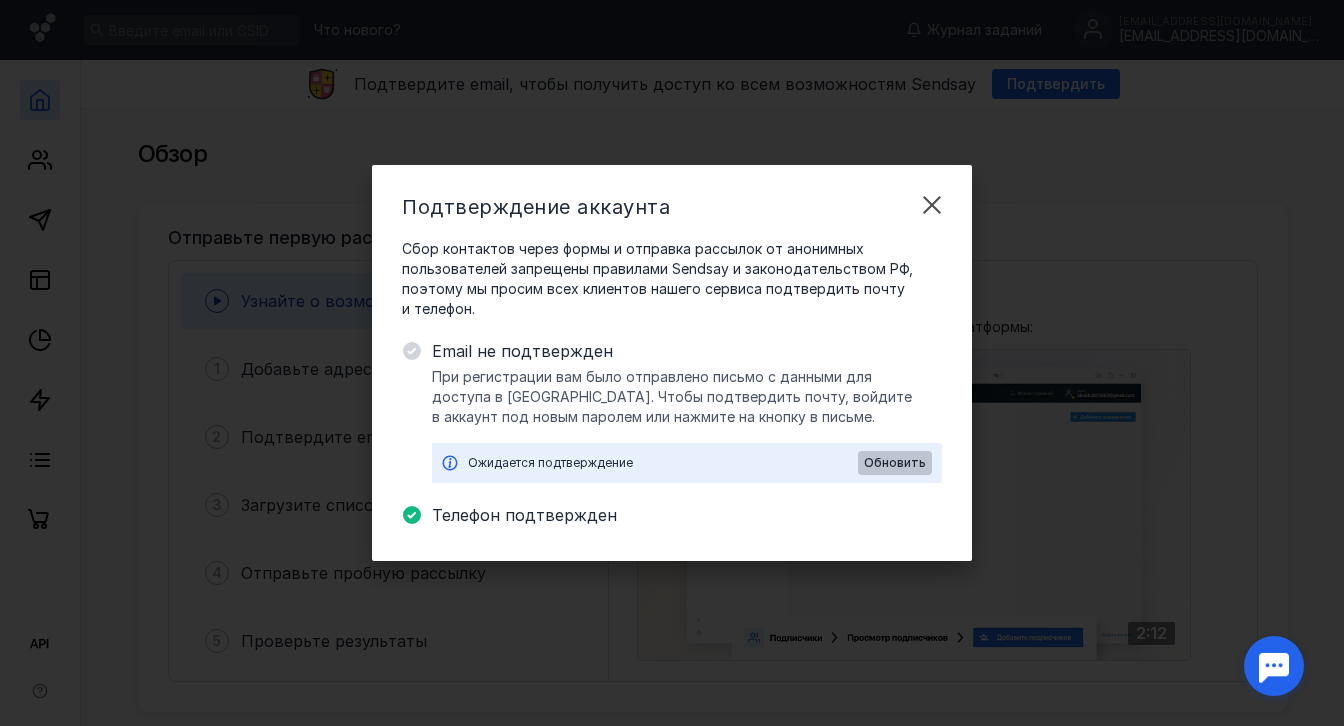 click on "Обновить" at bounding box center (895, 463) 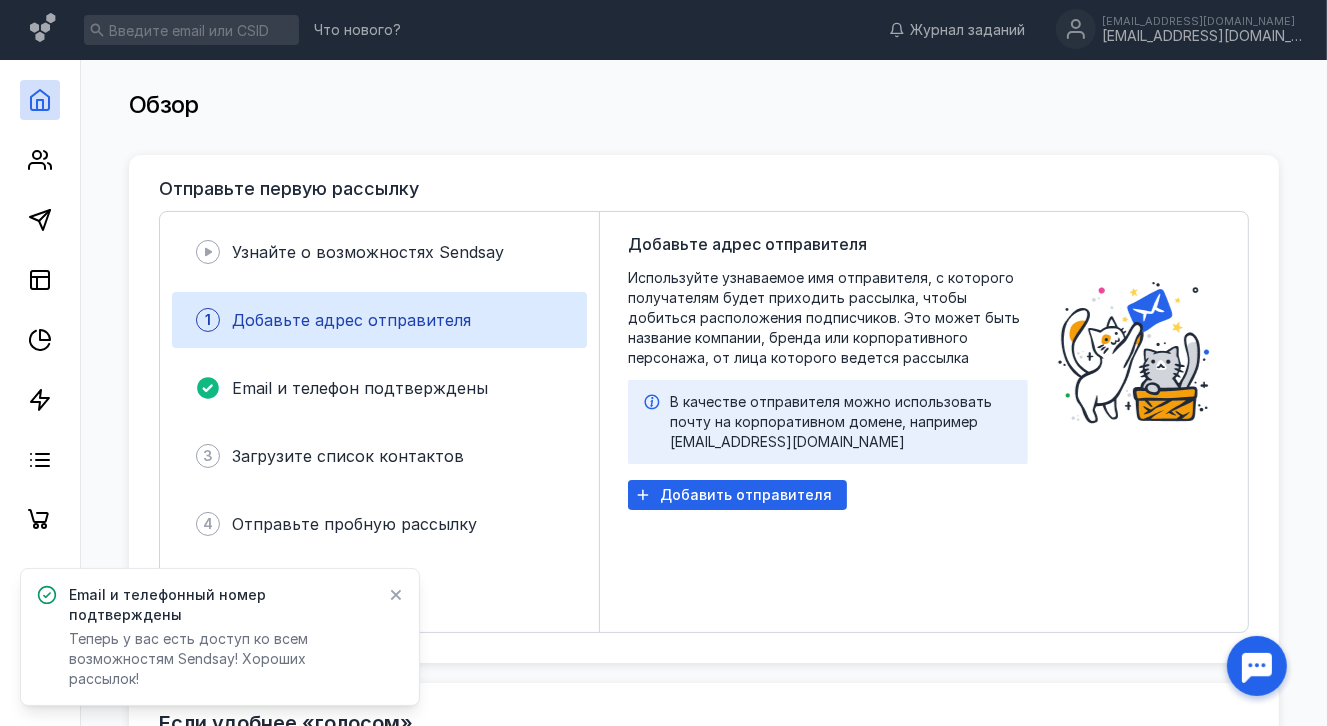click 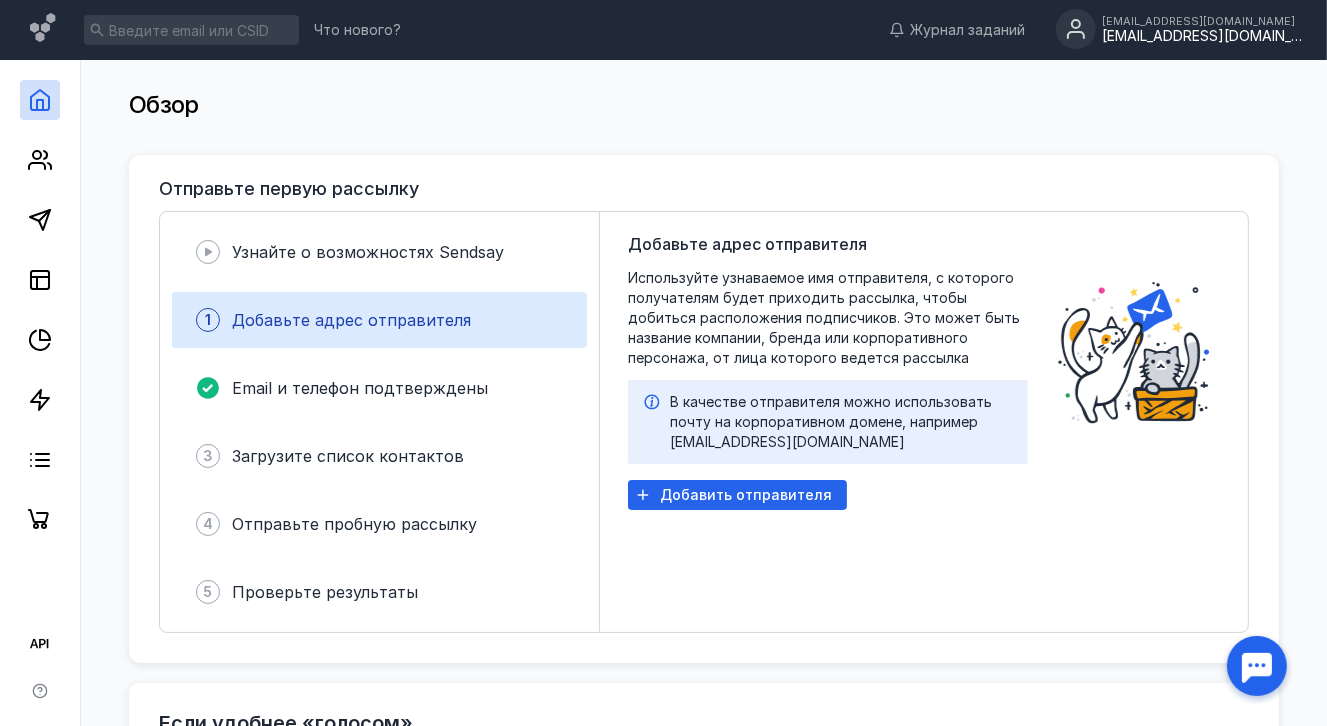 click on "[EMAIL_ADDRESS][DOMAIN_NAME]" at bounding box center (1202, 36) 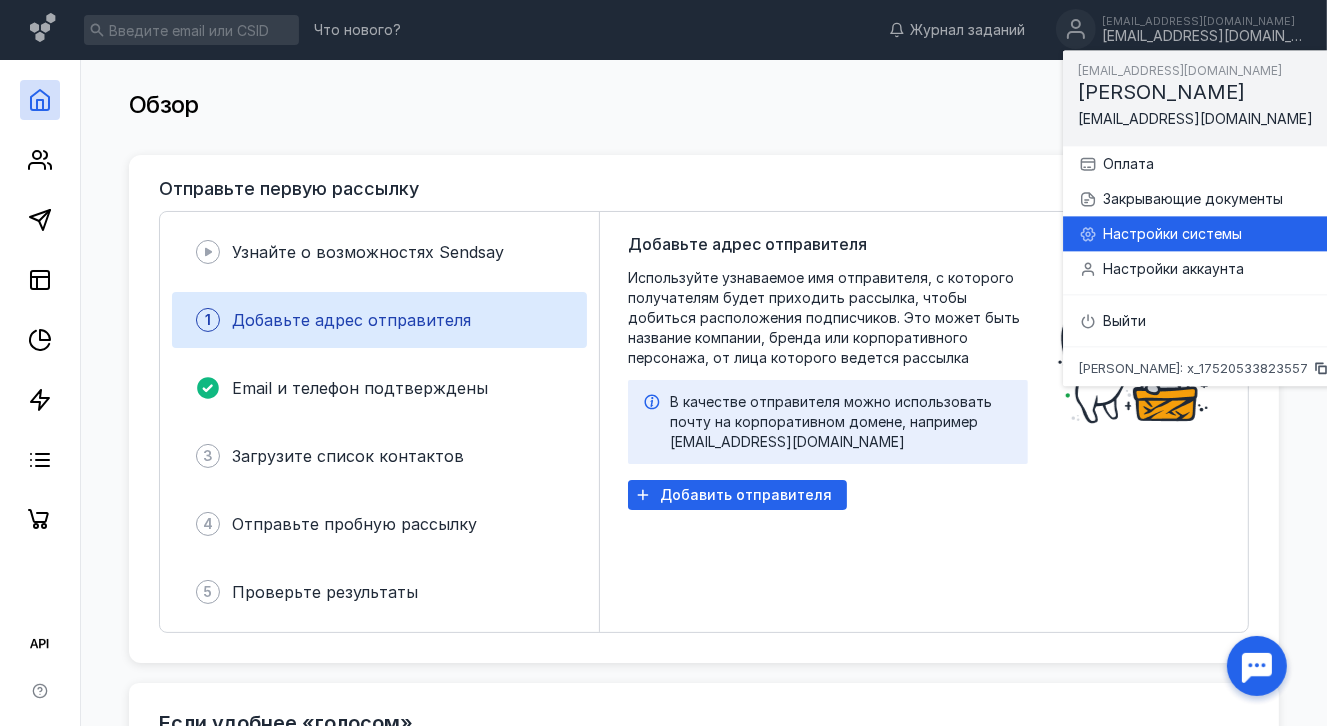 click on "Настройки системы" at bounding box center [1216, 234] 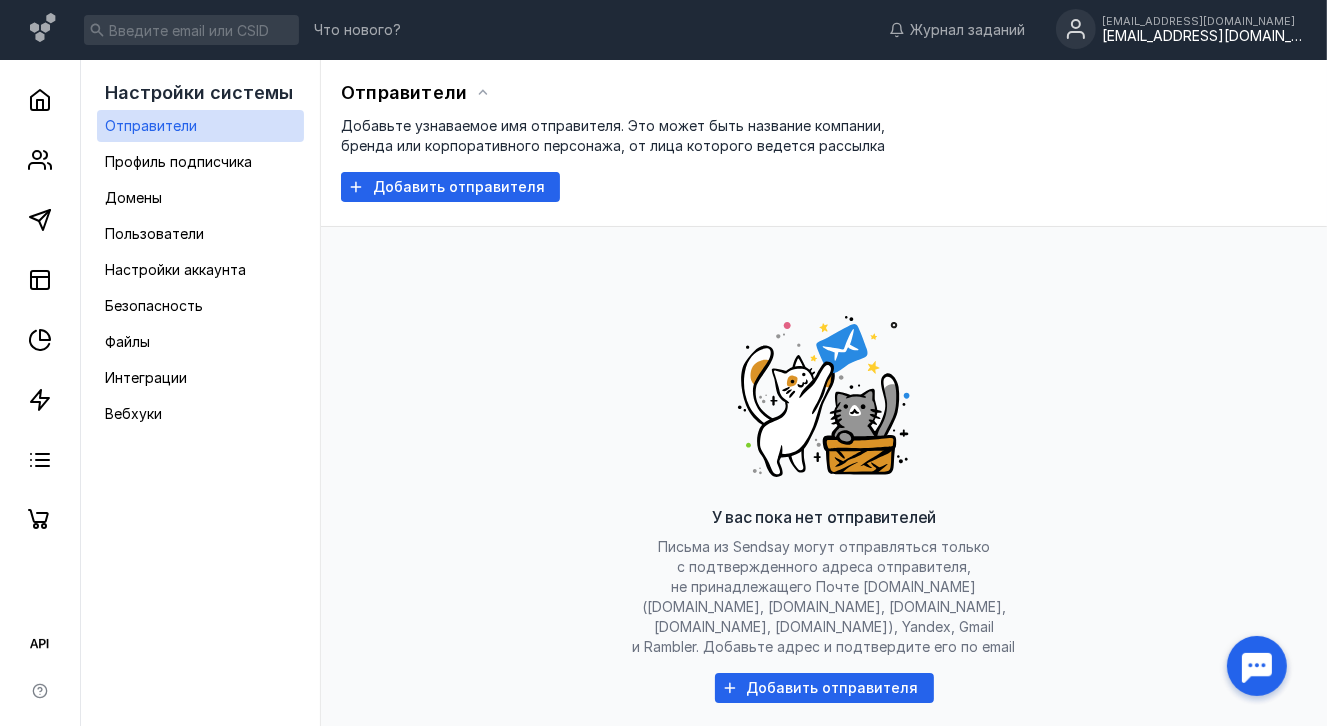 scroll, scrollTop: 0, scrollLeft: 0, axis: both 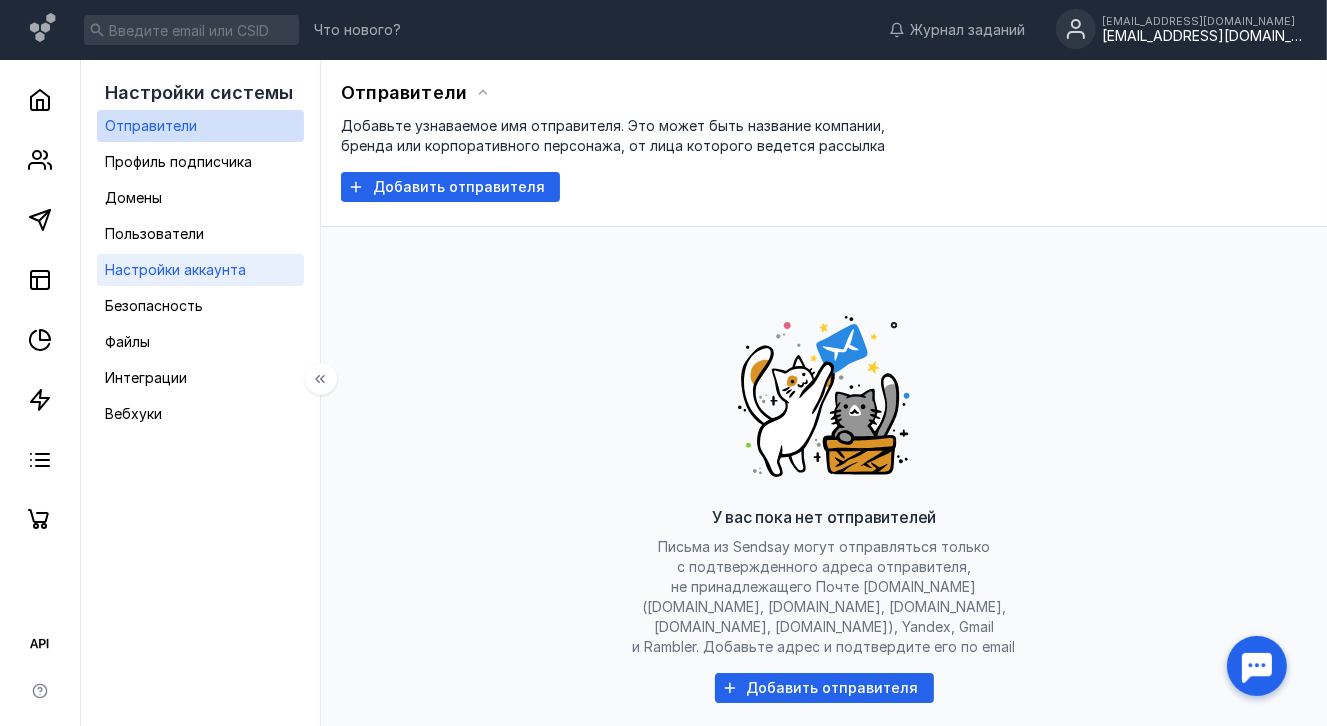 click on "Настройки аккаунта" at bounding box center [175, 269] 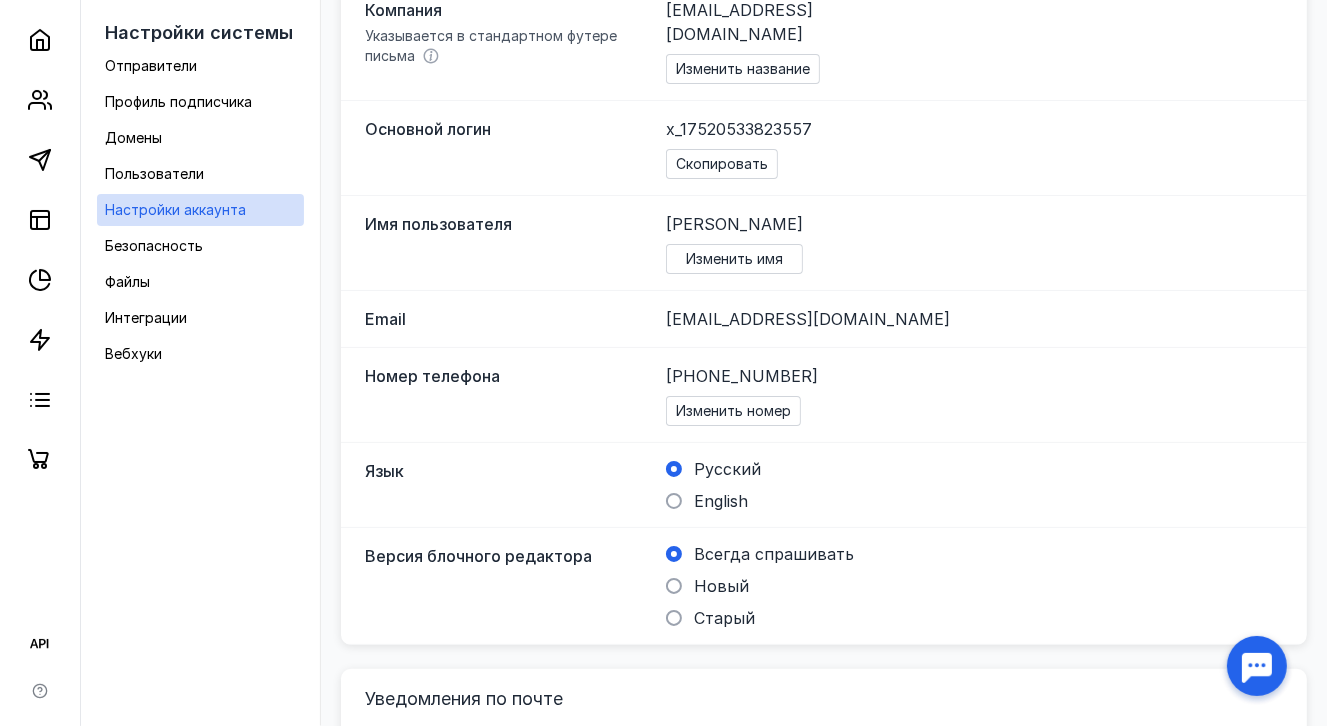scroll, scrollTop: 0, scrollLeft: 0, axis: both 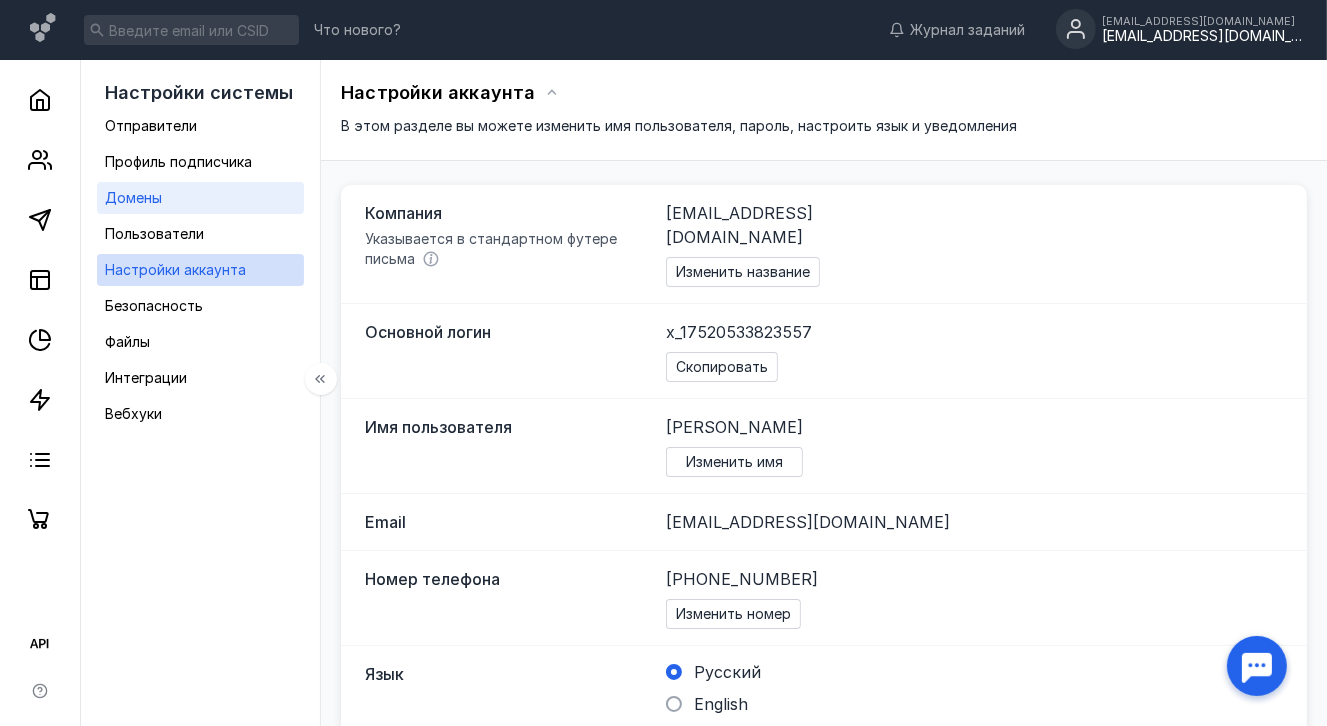 click on "Домены" at bounding box center [133, 198] 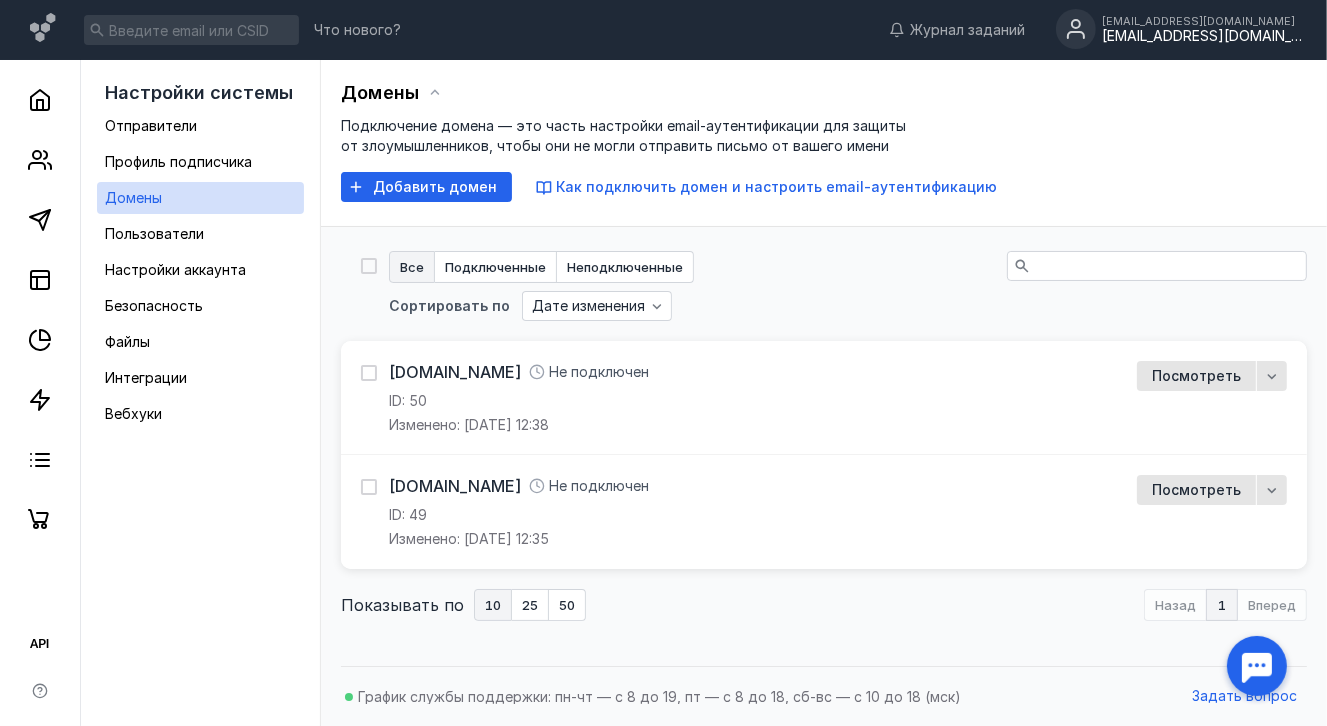 drag, startPoint x: 579, startPoint y: 336, endPoint x: 870, endPoint y: 324, distance: 291.2473 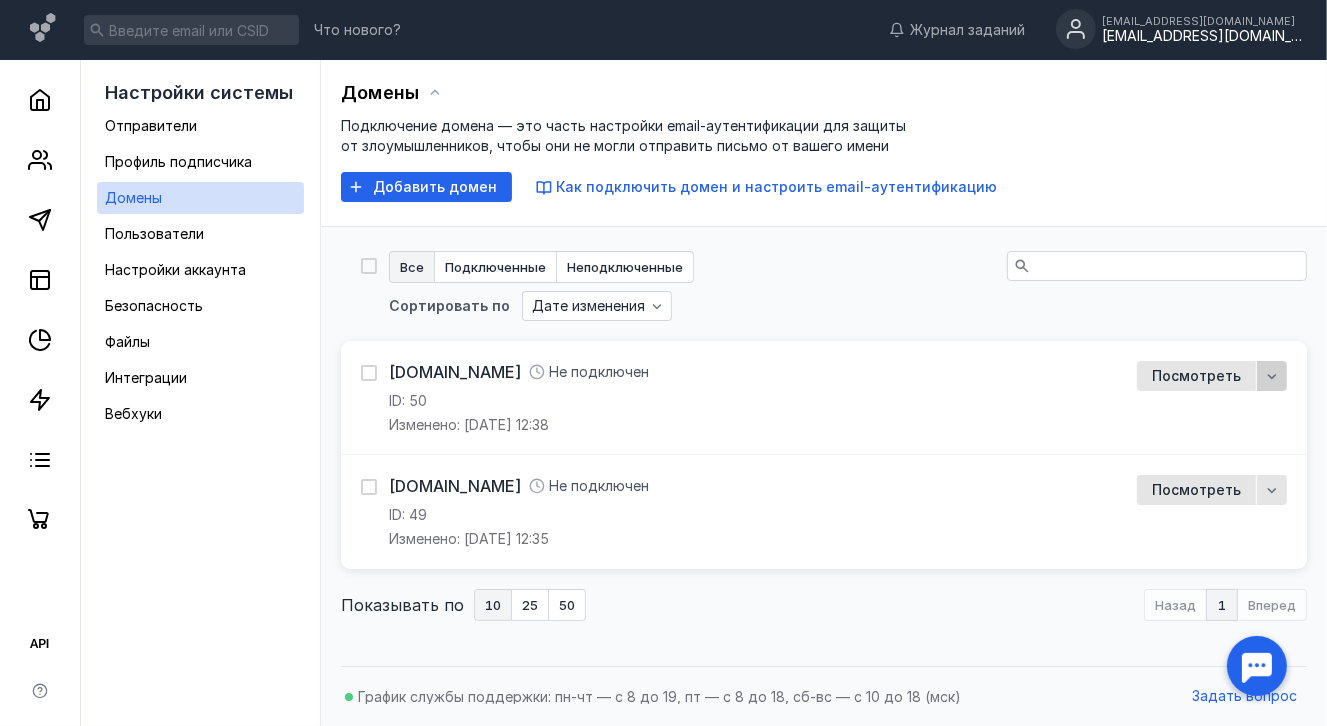 click 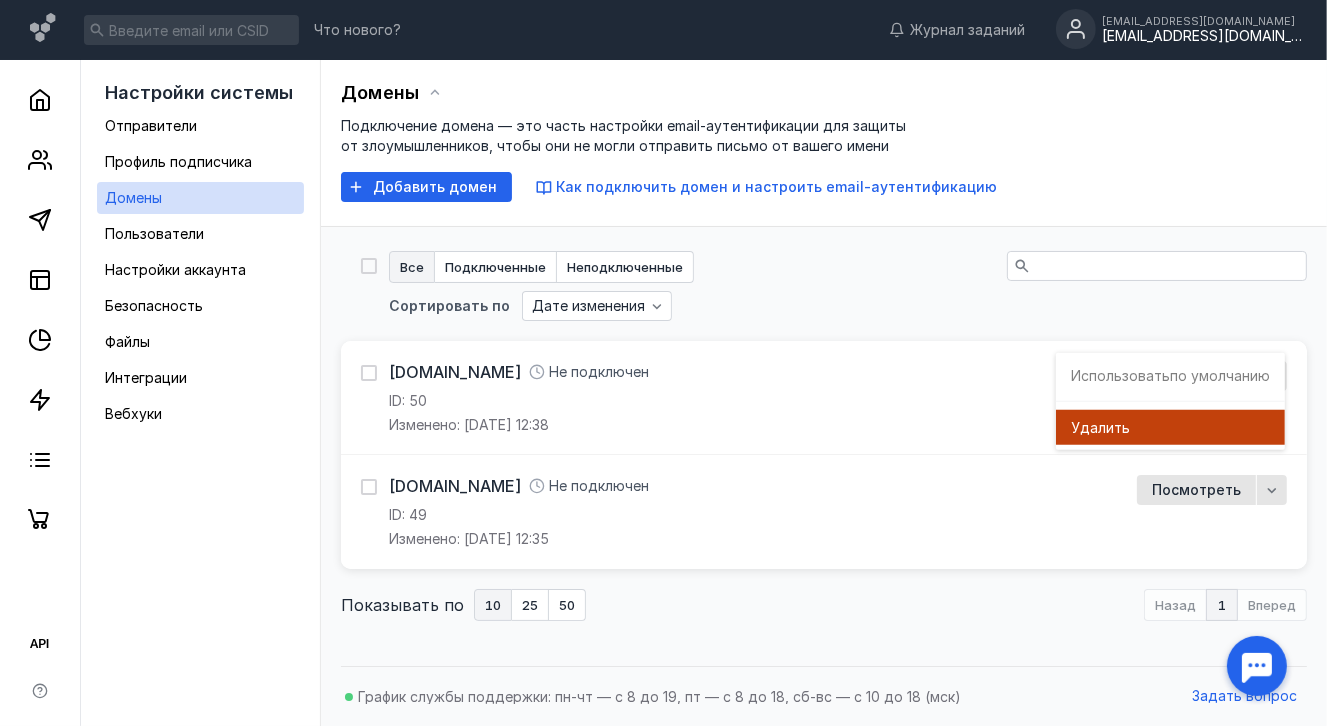 click on "ить" at bounding box center [1118, 427] 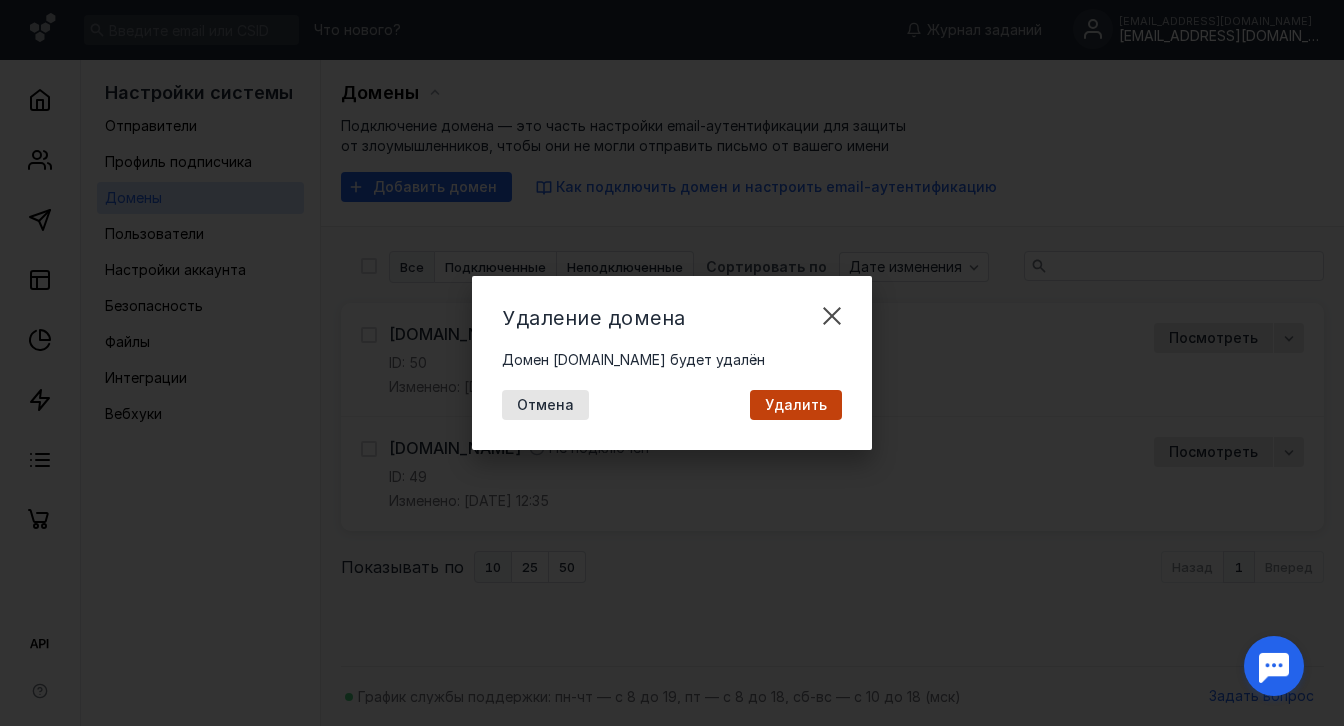click on "Удалить" at bounding box center (796, 405) 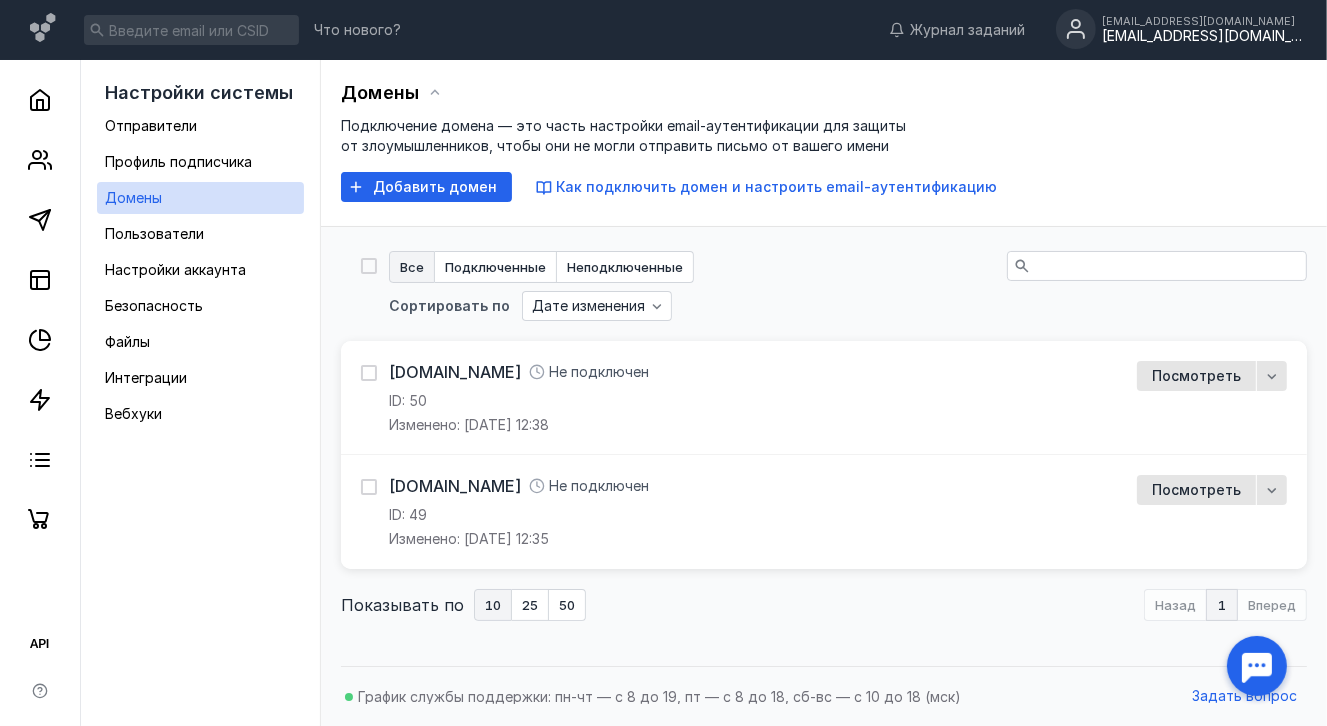 click 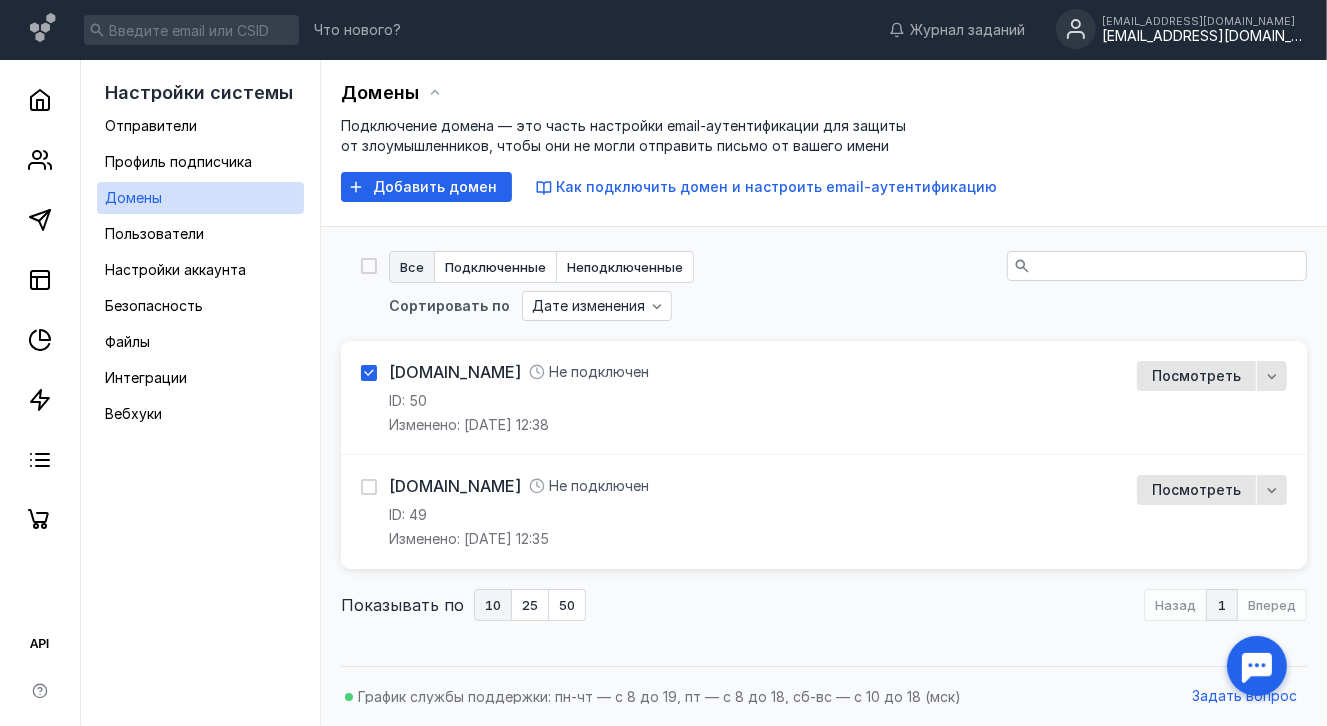 checkbox on "true" 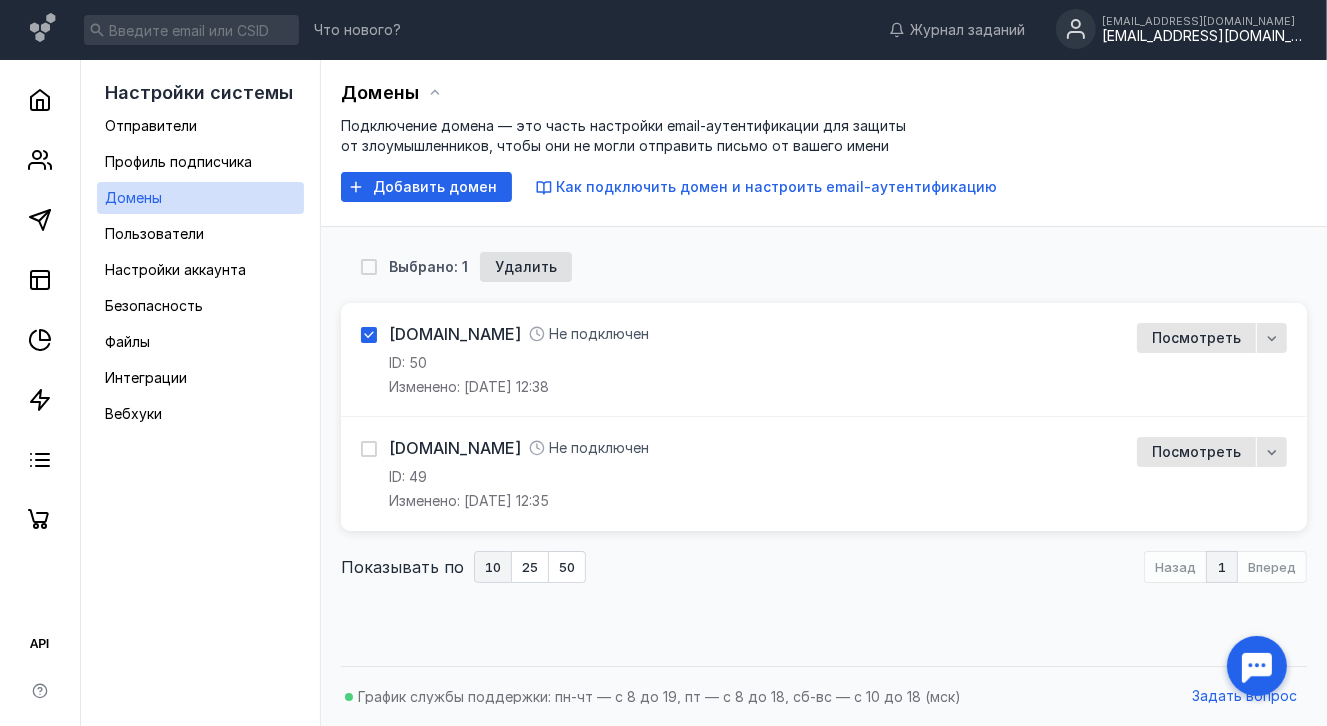 click on "Как подключить домен и настроить email-аутентификацию" at bounding box center (776, 186) 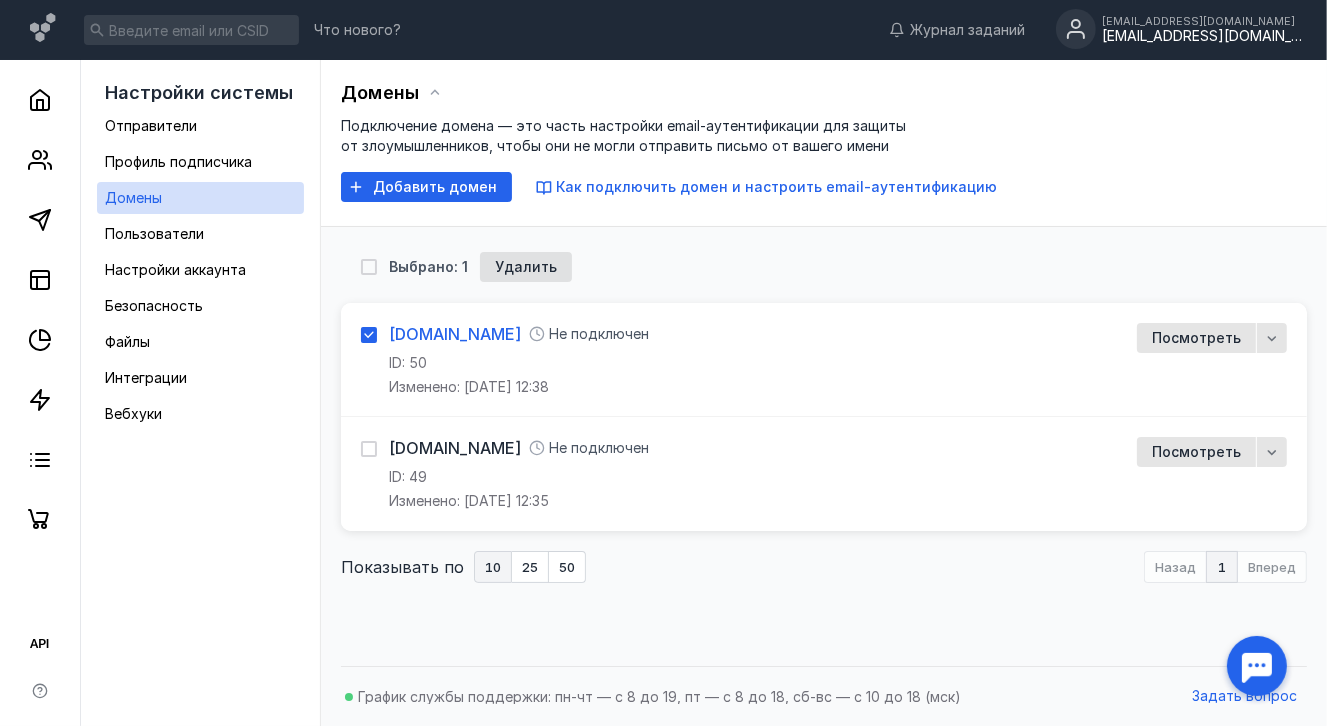 click on "[DOMAIN_NAME]" at bounding box center [455, 334] 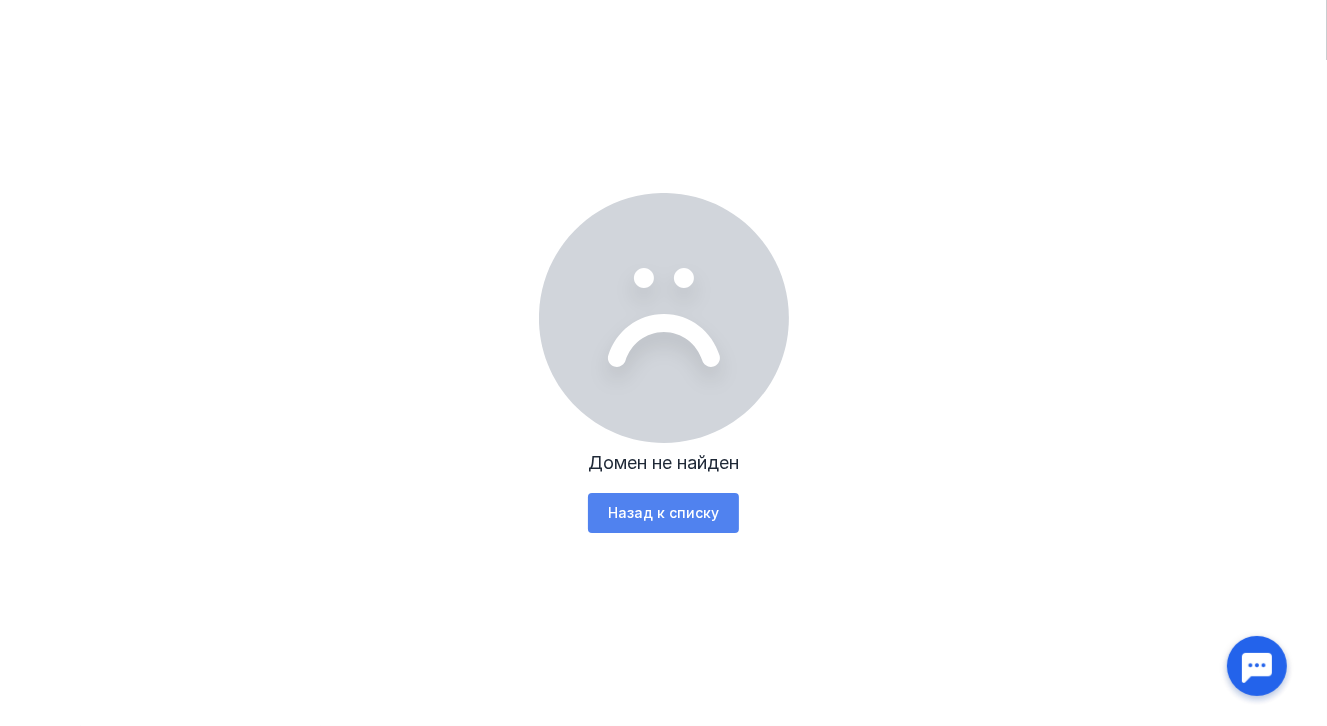 click on "Назад к списку" at bounding box center [663, 513] 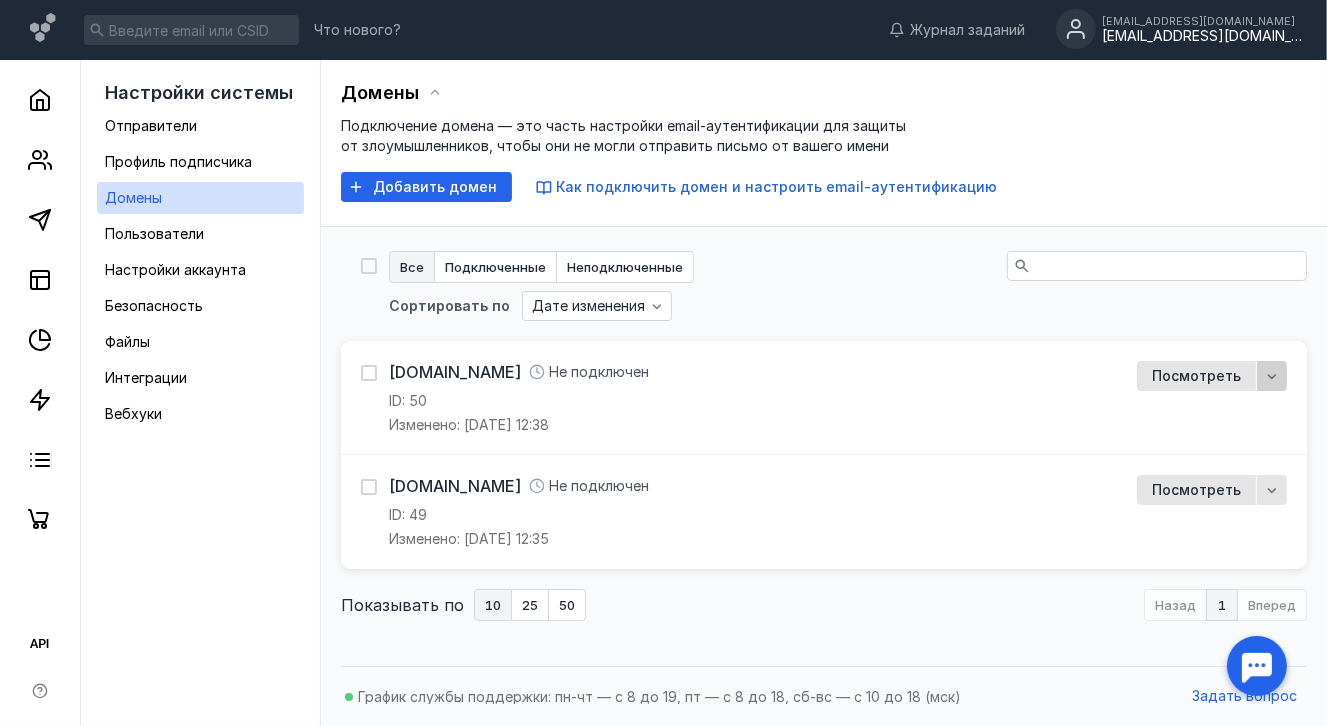 click 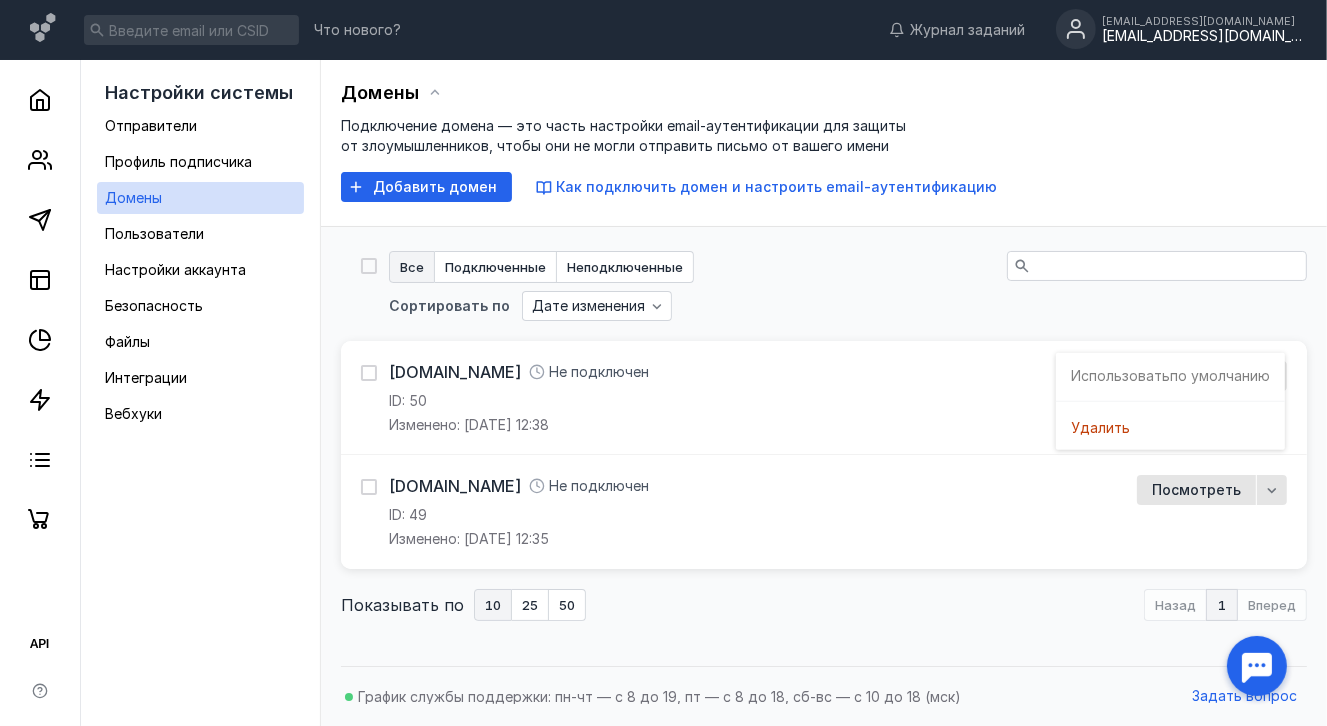 click on "[DOMAIN_NAME] Не подключен ID: 50 Изменено: [DATE] 12:38" at bounding box center [737, 398] 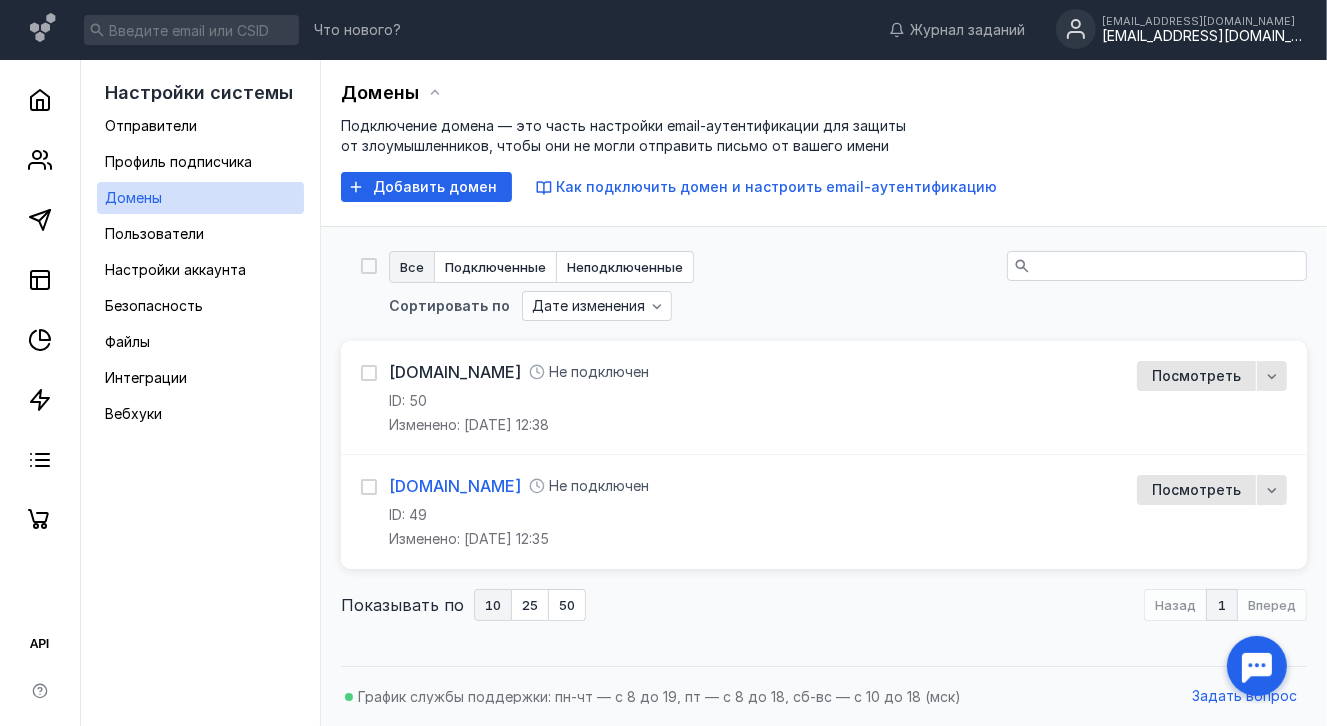 click on "[DOMAIN_NAME]" at bounding box center (455, 486) 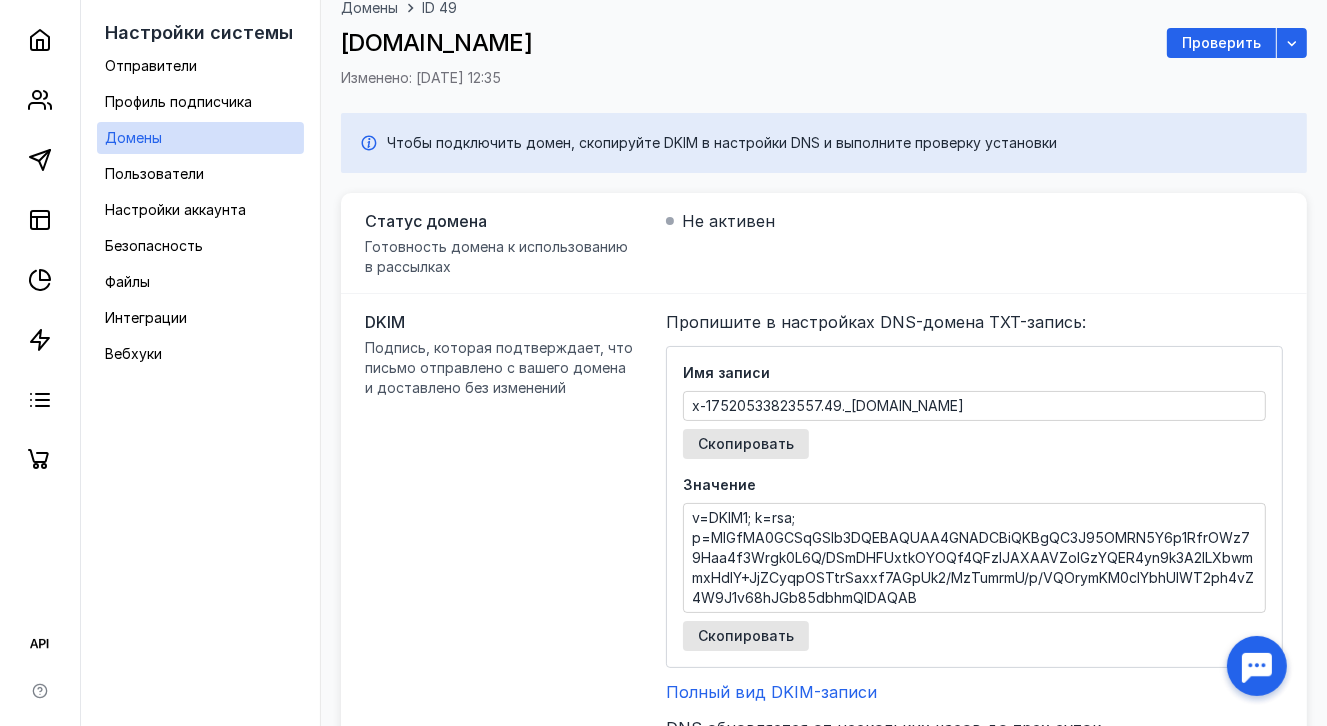scroll, scrollTop: 0, scrollLeft: 0, axis: both 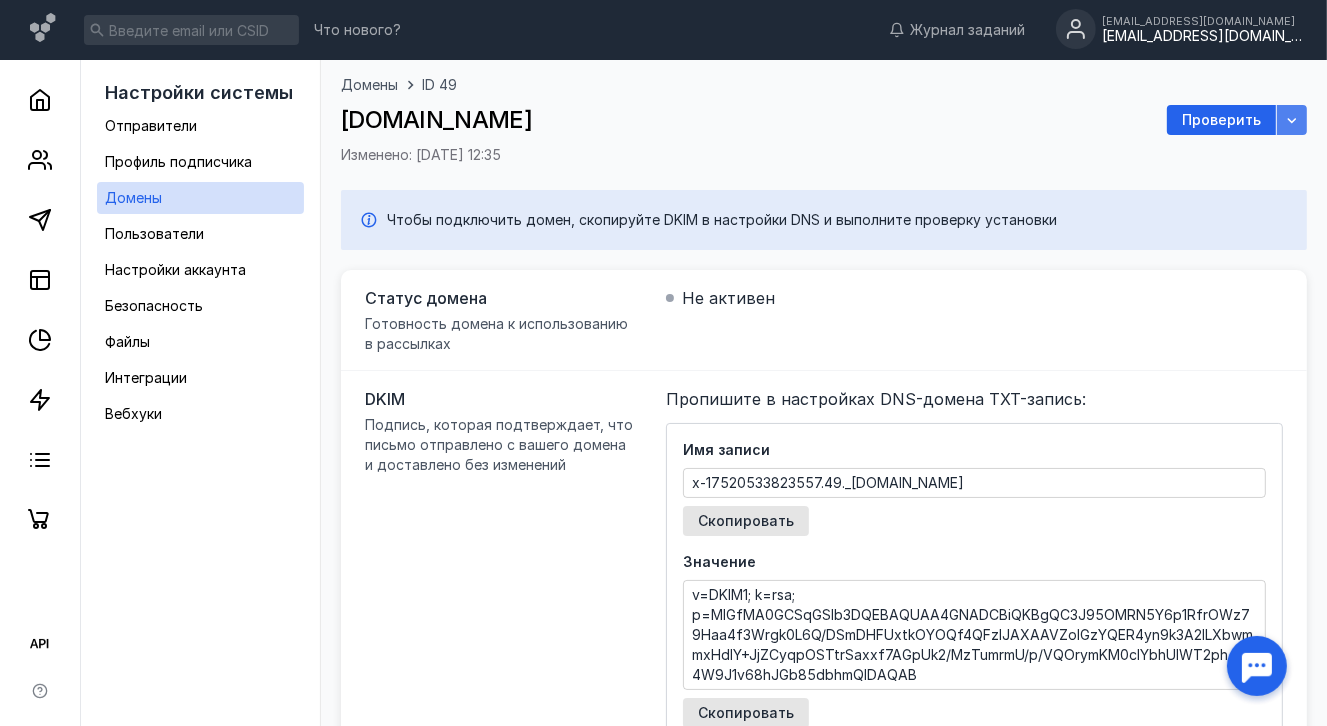 click 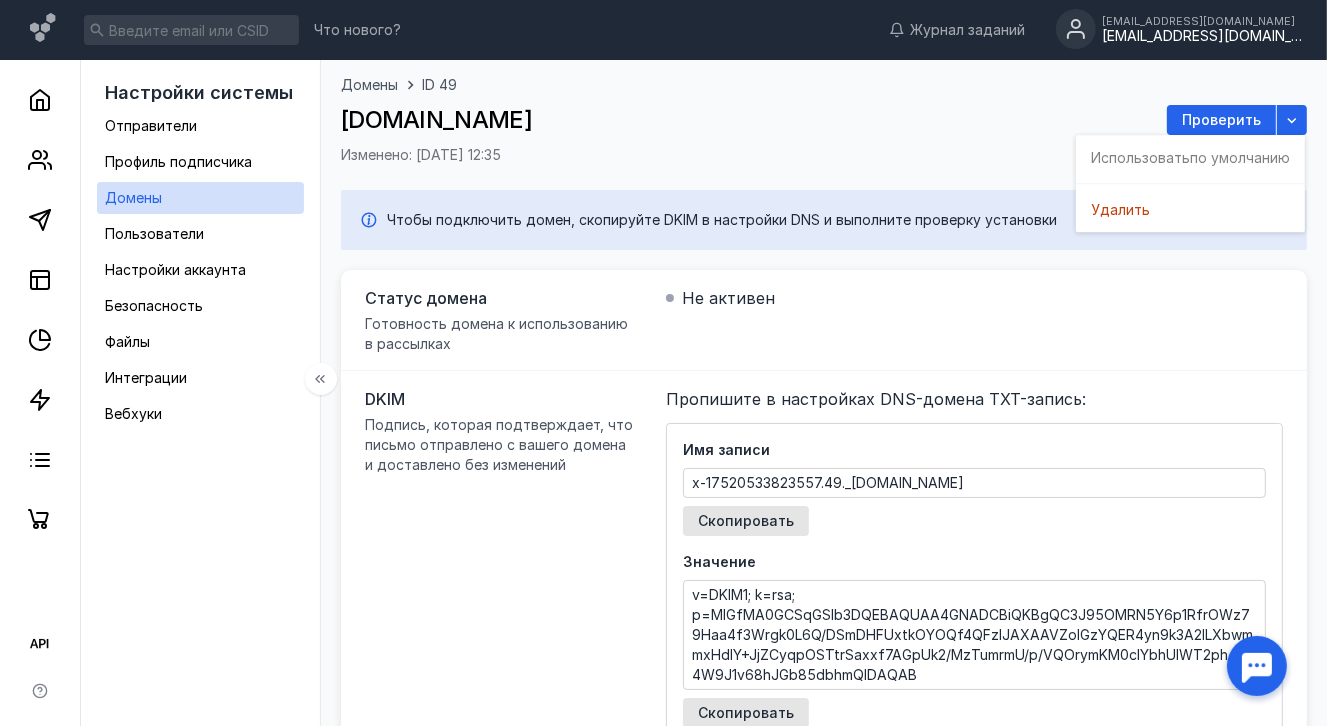 click on "DKIM Подпись, которая подтверждает, что письмо отправлено с вашего домена и доставлено без изменений Пропишите в настройках DNS-домена TXT-запись: Имя записи x-17520533823557.49._[DOMAIN_NAME] Скопировать Значение v=DKIM1; k=rsa; p=MIGfMA0GCSqGSIb3DQEBAQUAA4GNADCBiQKBgQC3J95OMRN5Y6p1RfrOWz79Haa4f3Wrgk0L6Q/DSmDHFUxtkOYOQf4QFzIJAXAAVZolGzYQER4yn9k3A2ILXbwmmxHdlY+JjZCyqpOSTtrSaxxf7AGpUk2/MzTumrmU/p/VQOrymKM0cIYbhUlWT2ph4vZ4W9J1v68hJGb85dbhmQIDAQAB Скопировать Полный вид DKIM-записи DNS обновляется от нескольких часов до трех суток" at bounding box center [824, 602] 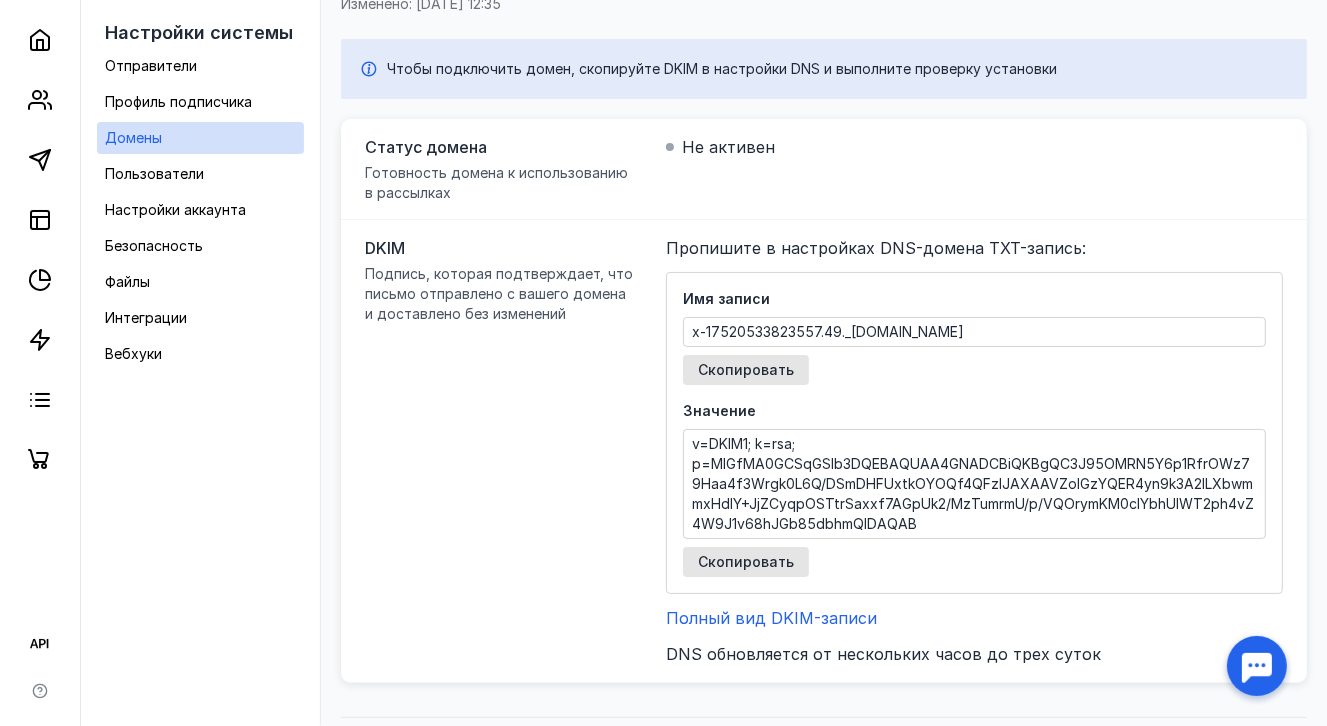 scroll, scrollTop: 200, scrollLeft: 0, axis: vertical 